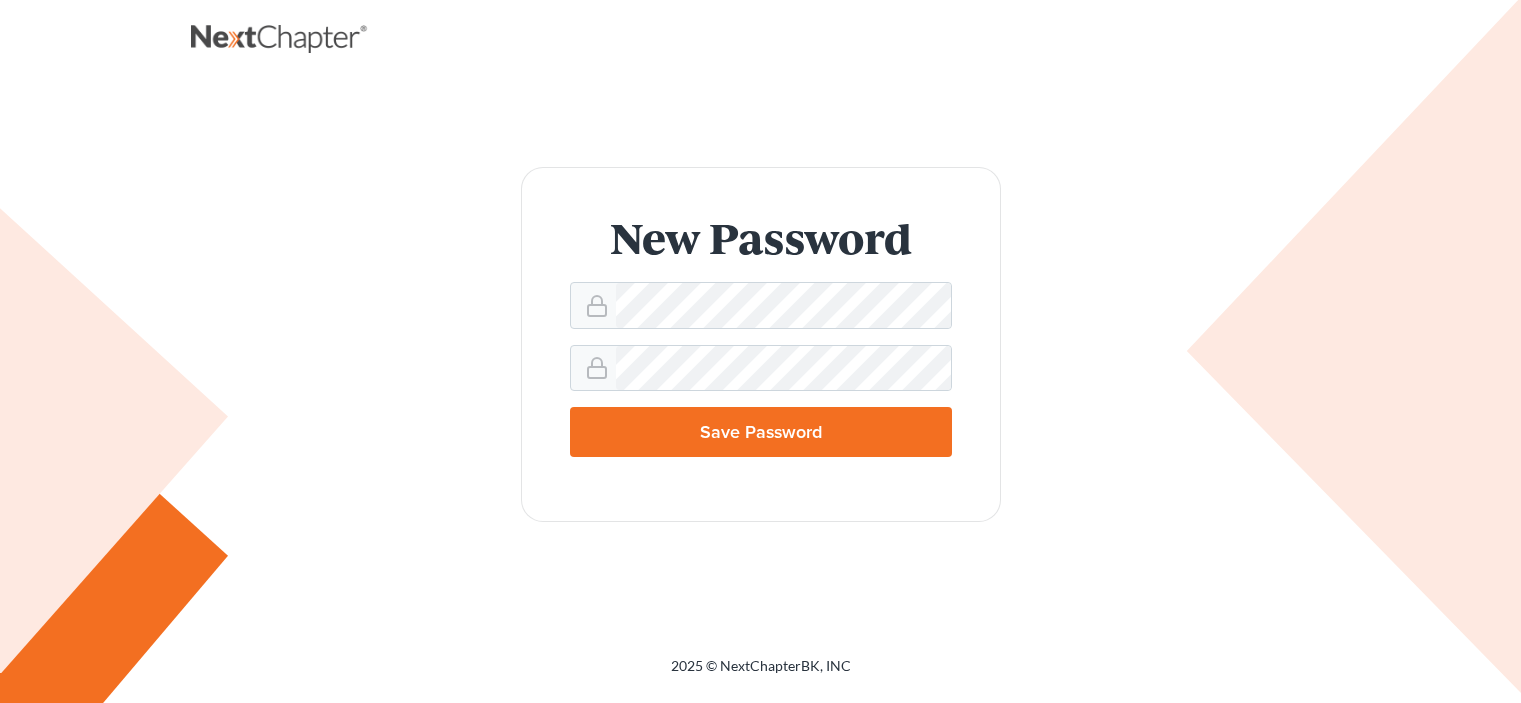 scroll, scrollTop: 0, scrollLeft: 0, axis: both 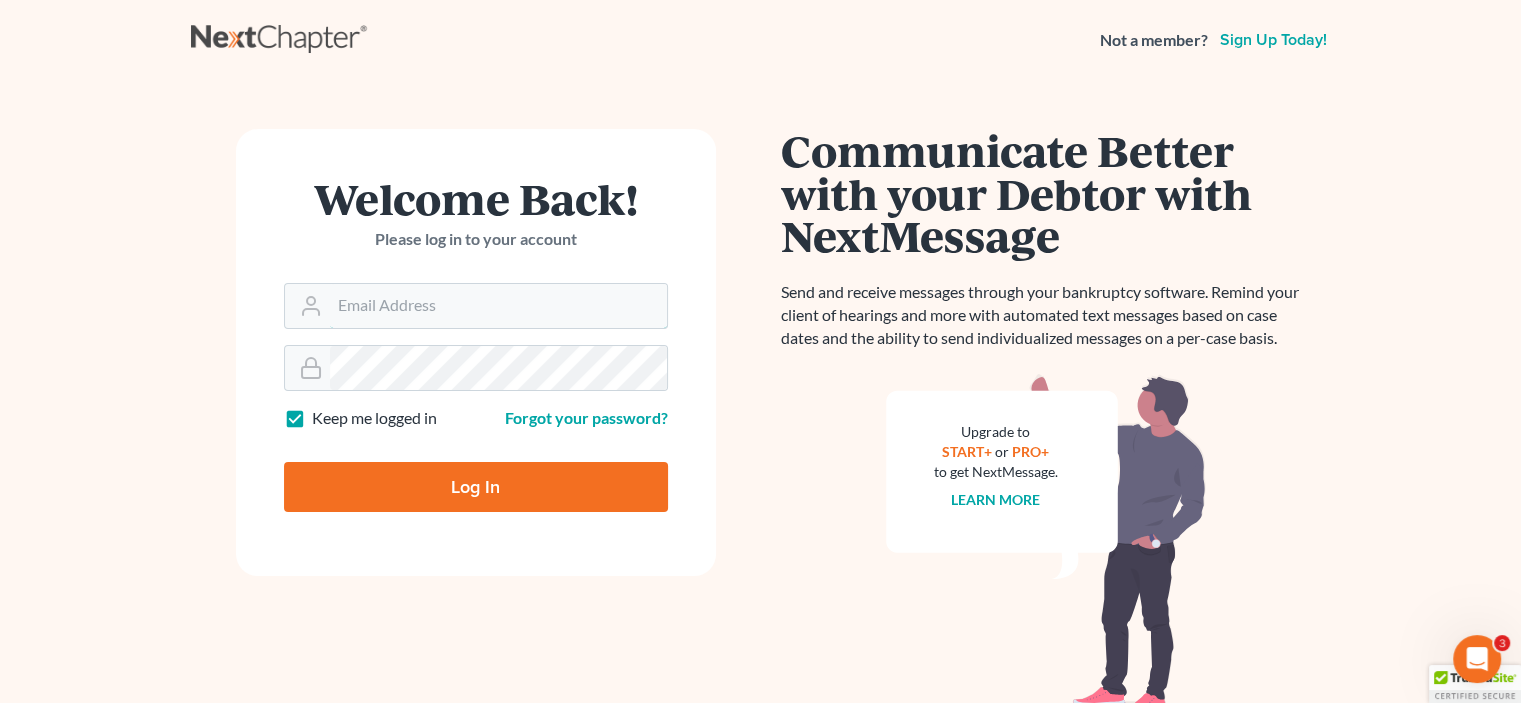 type on "[NAME]@[example.com]" 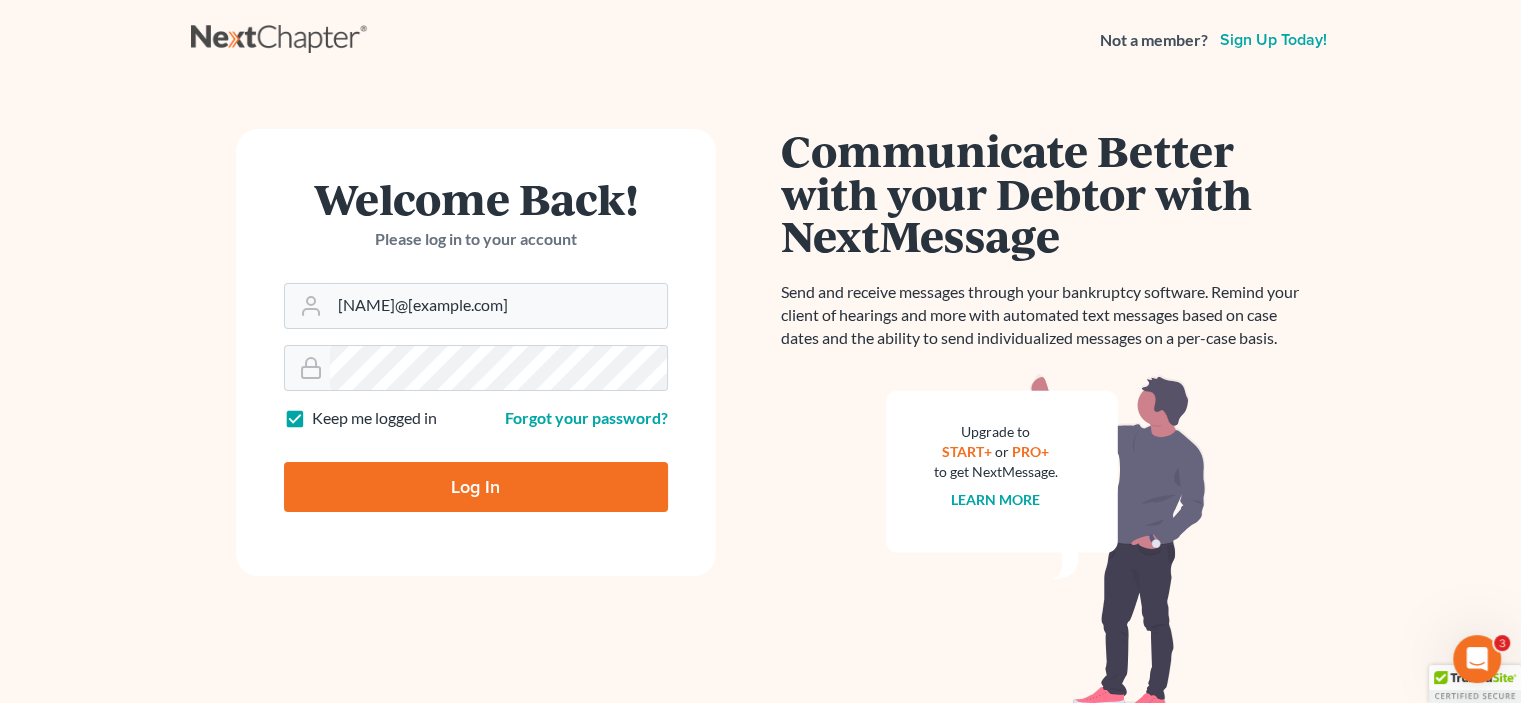 click on "Log In" at bounding box center [476, 487] 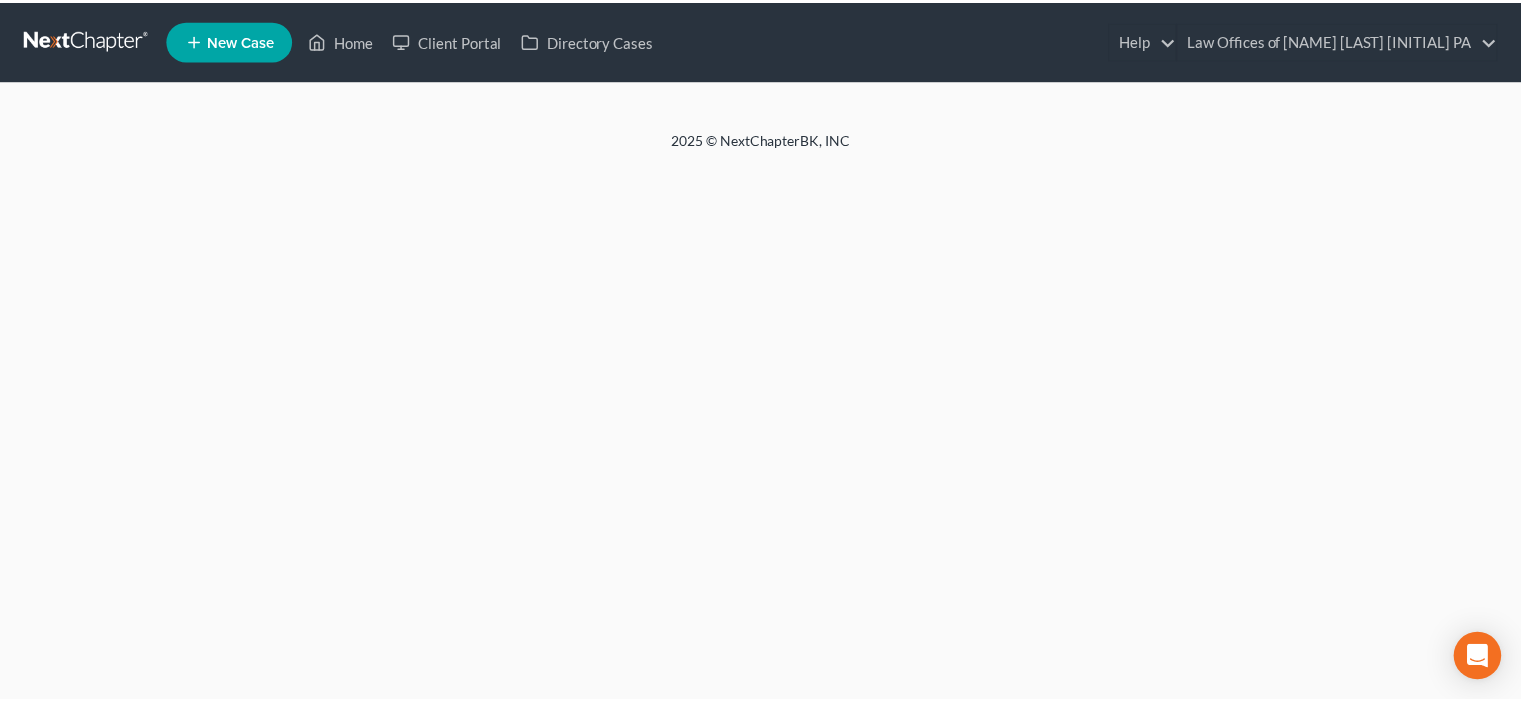 scroll, scrollTop: 0, scrollLeft: 0, axis: both 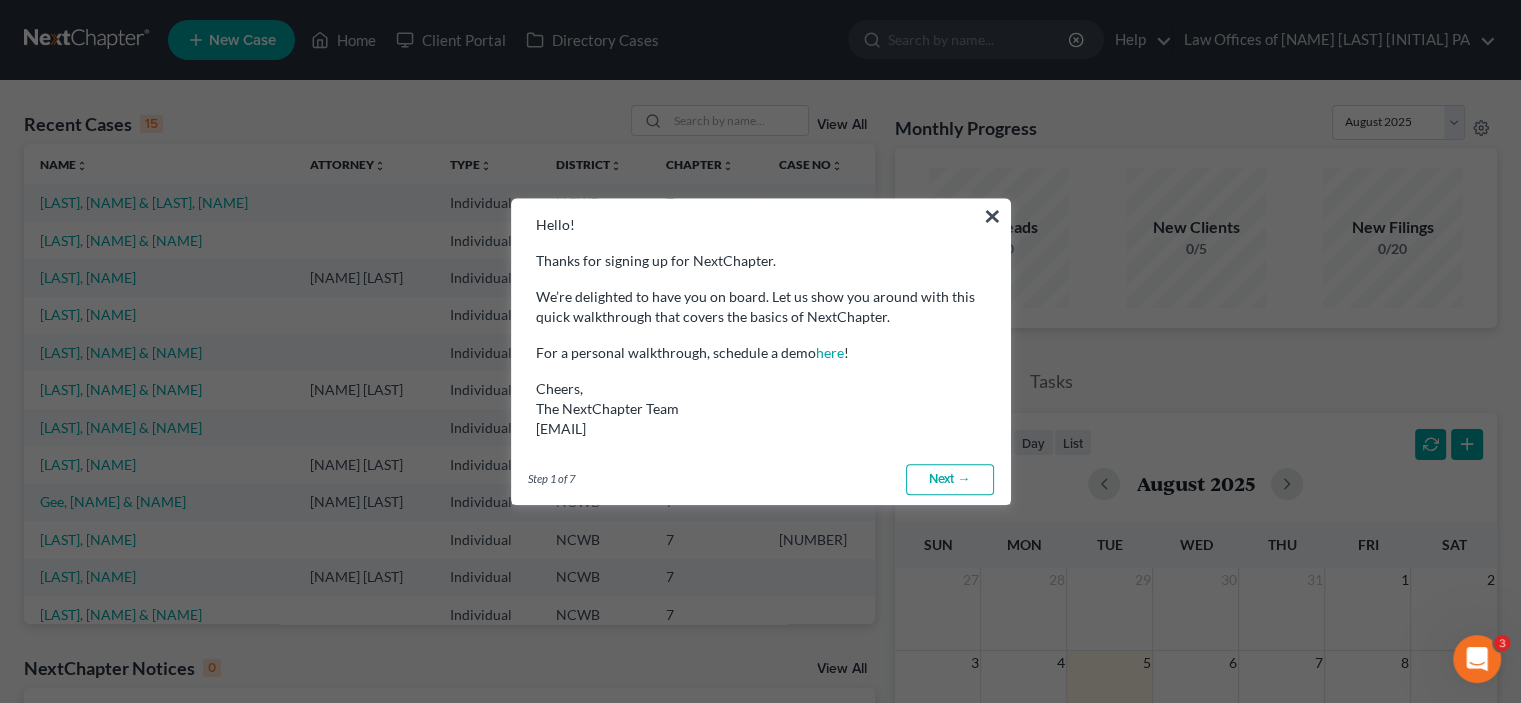 click on "Next →" at bounding box center (950, 480) 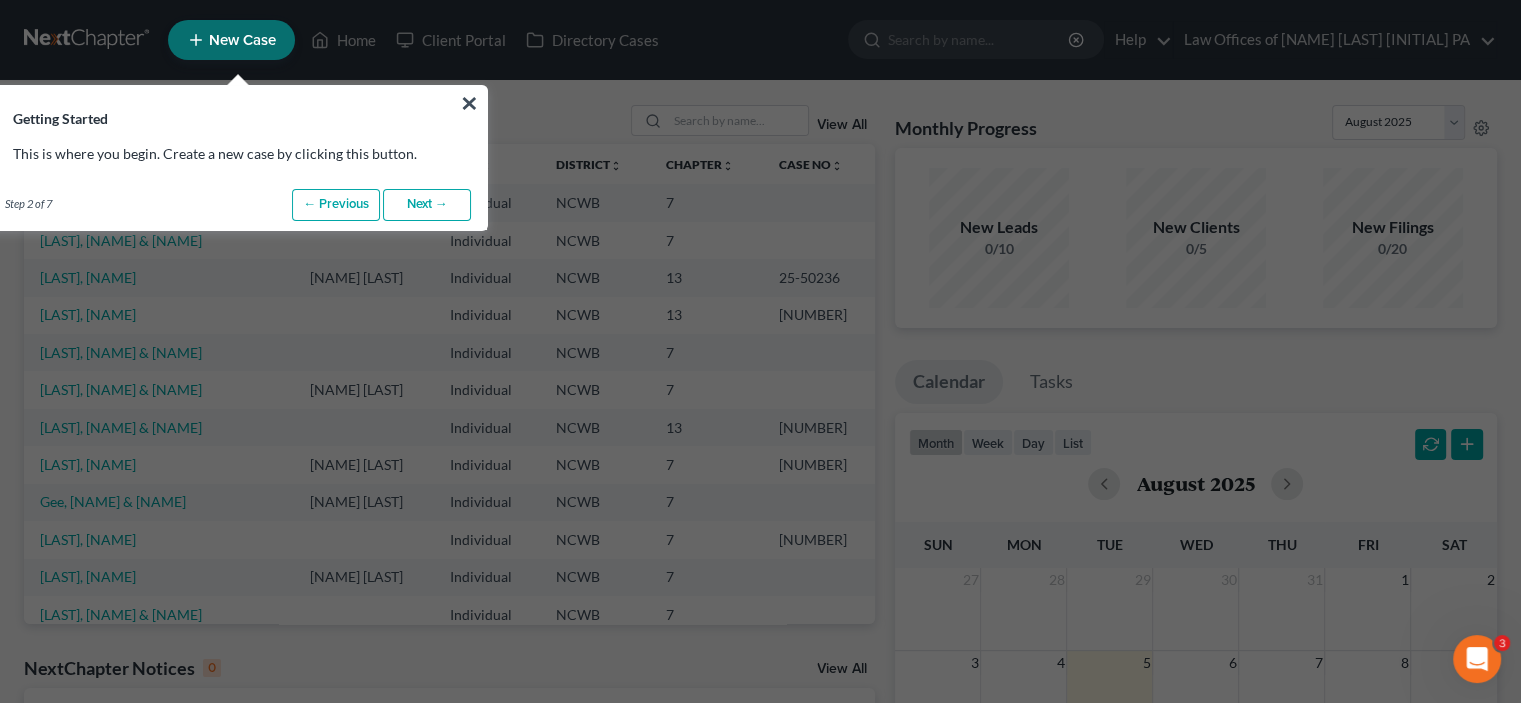 click on "Next →" at bounding box center [427, 205] 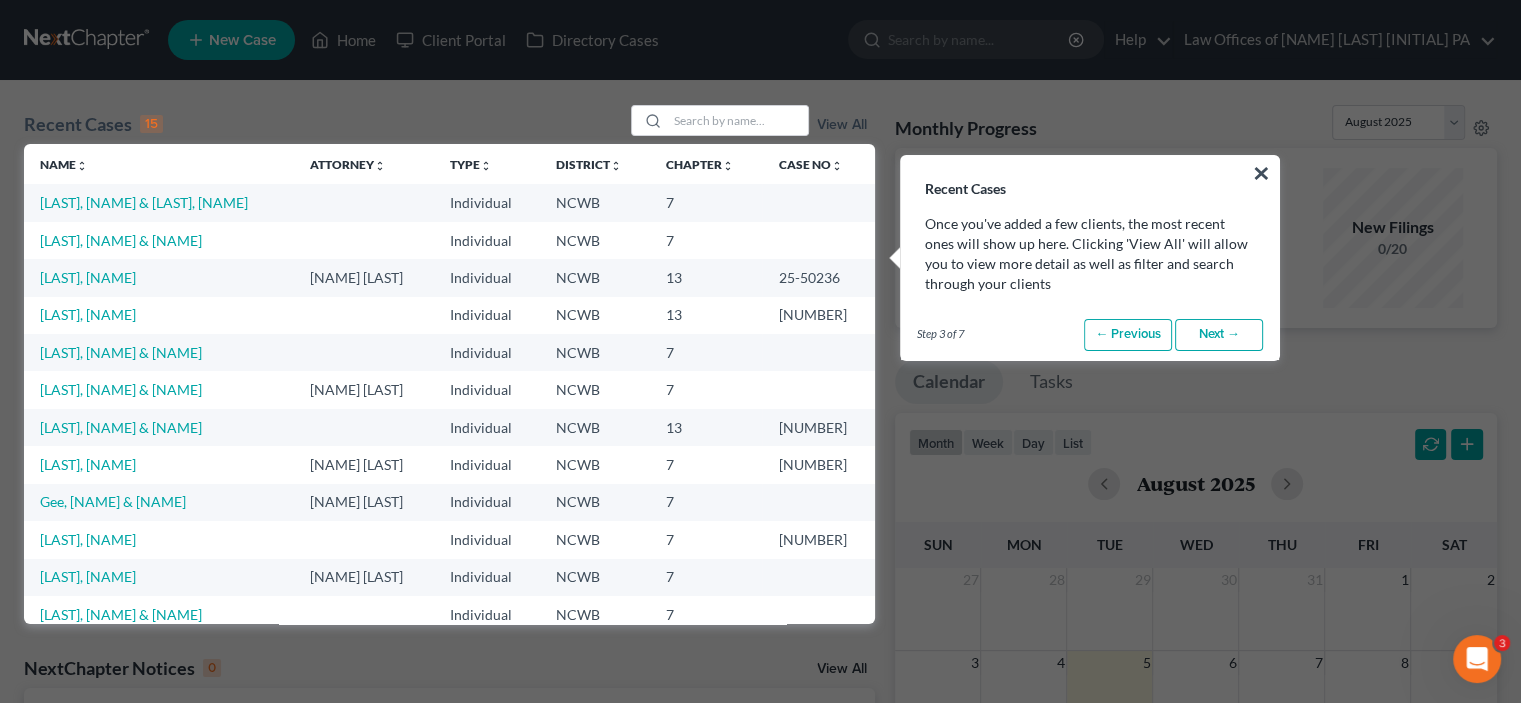 click on "Next →" at bounding box center [1219, 335] 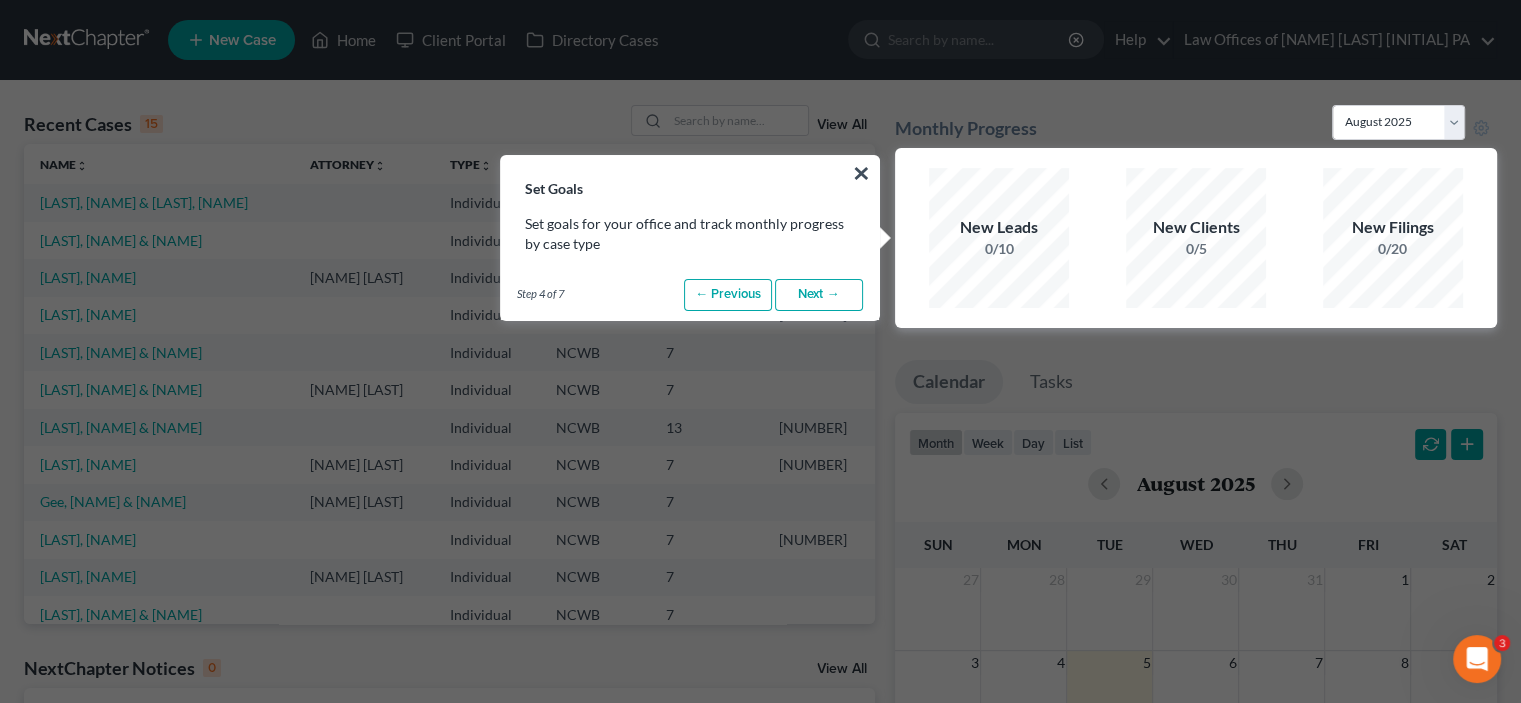 click on "Next →" at bounding box center [819, 295] 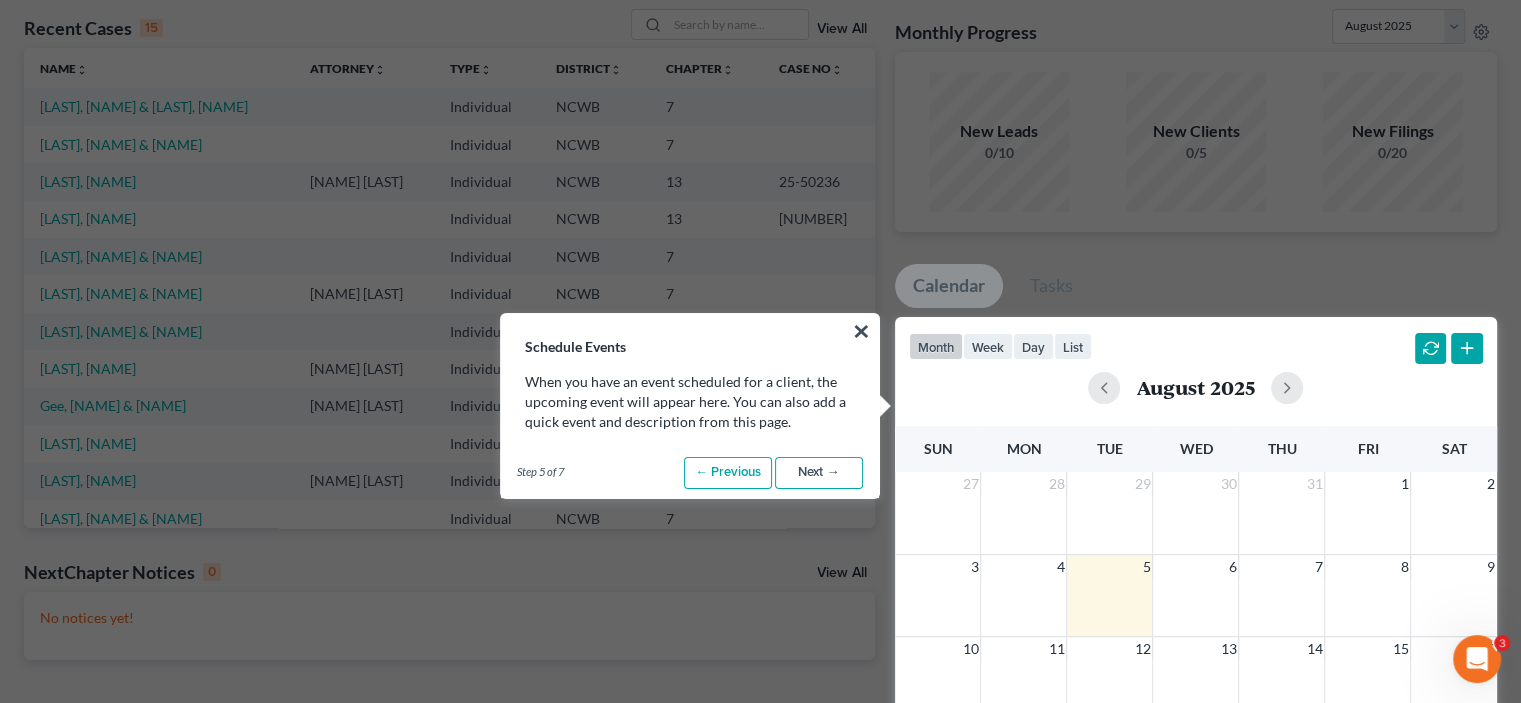 scroll, scrollTop: 101, scrollLeft: 0, axis: vertical 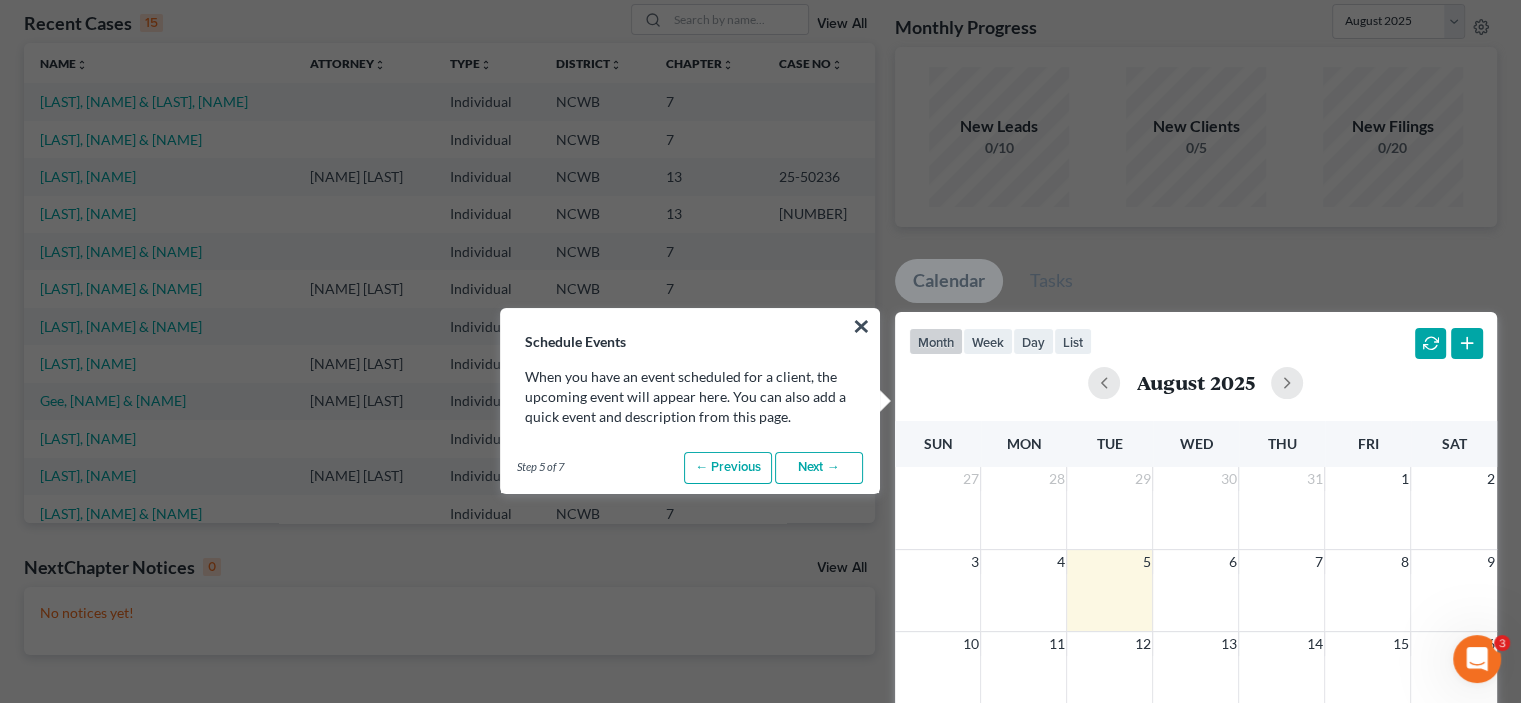 click on "Next →" at bounding box center (819, 468) 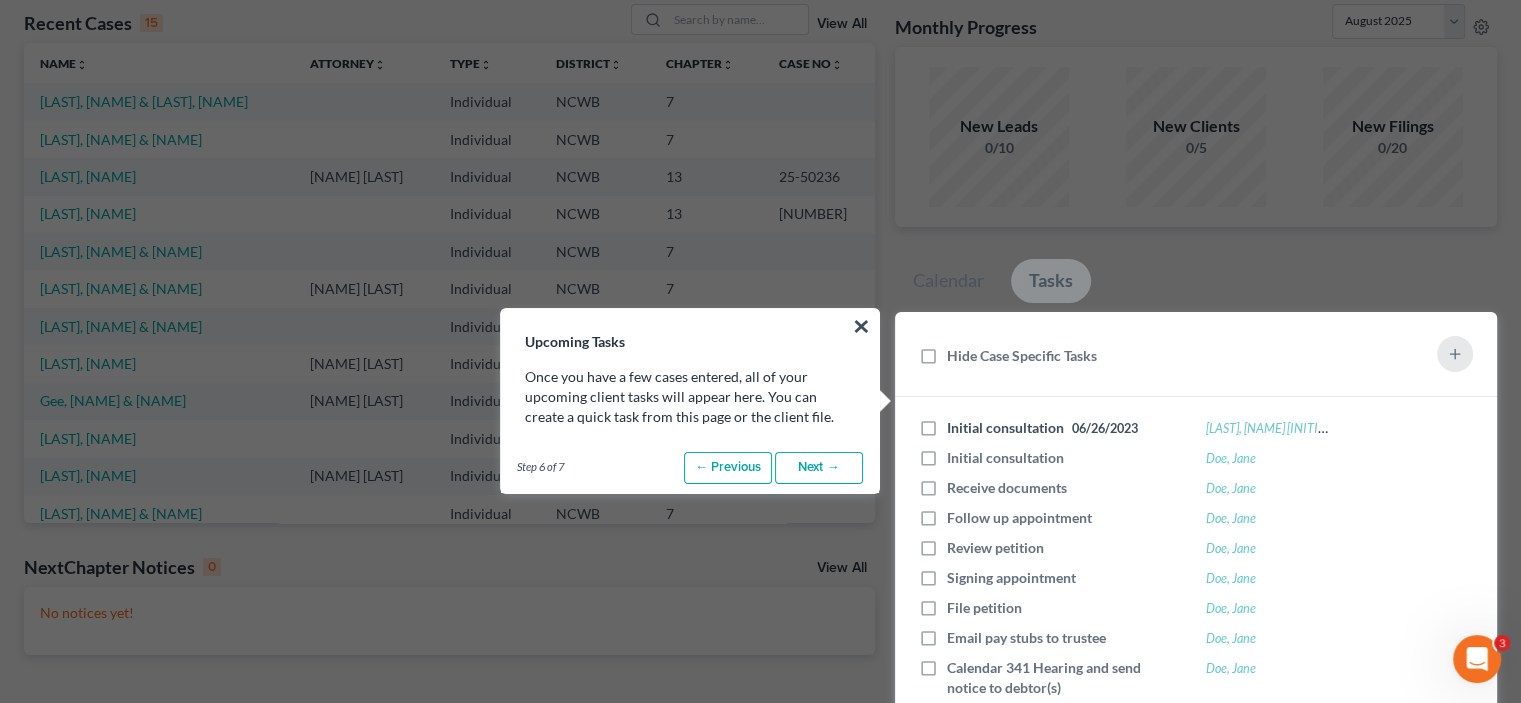 click on "Next →" at bounding box center (819, 468) 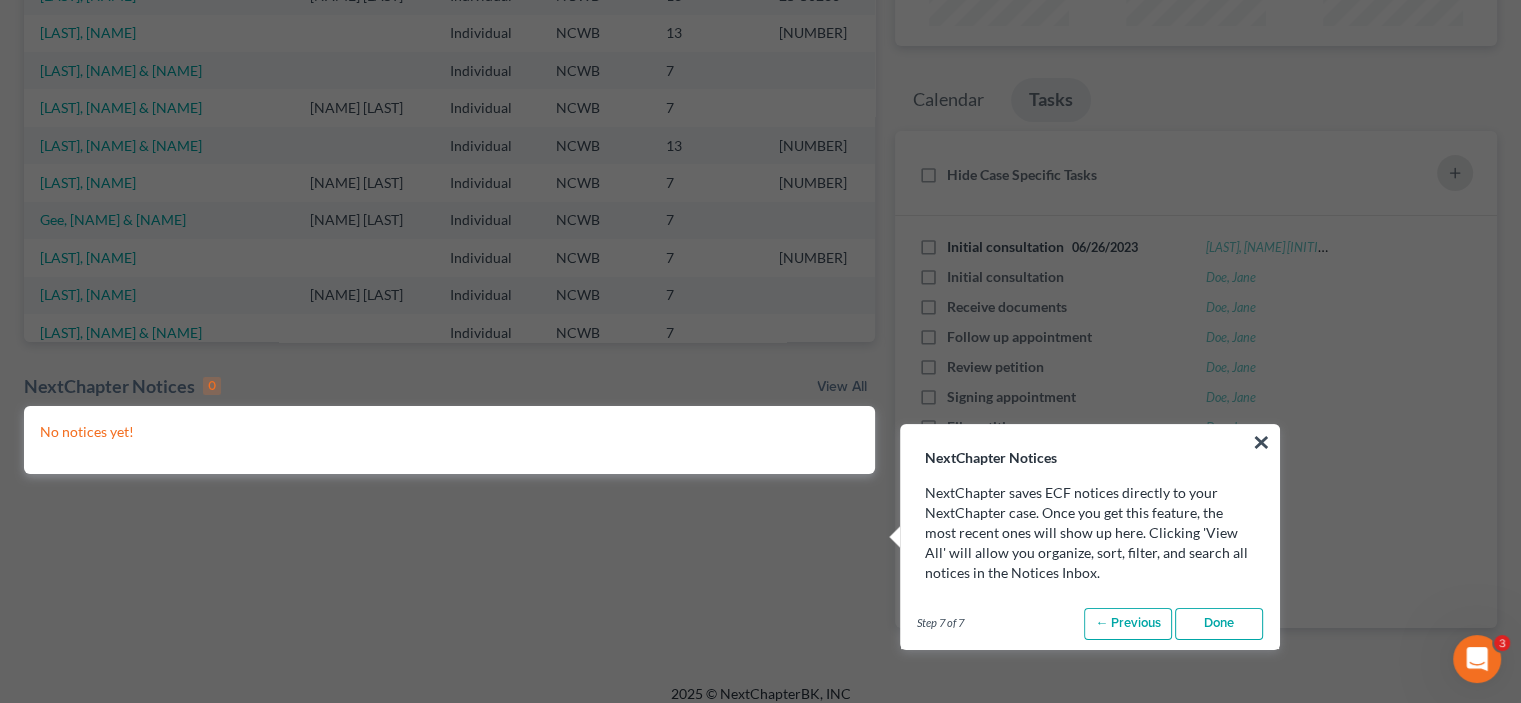scroll, scrollTop: 283, scrollLeft: 0, axis: vertical 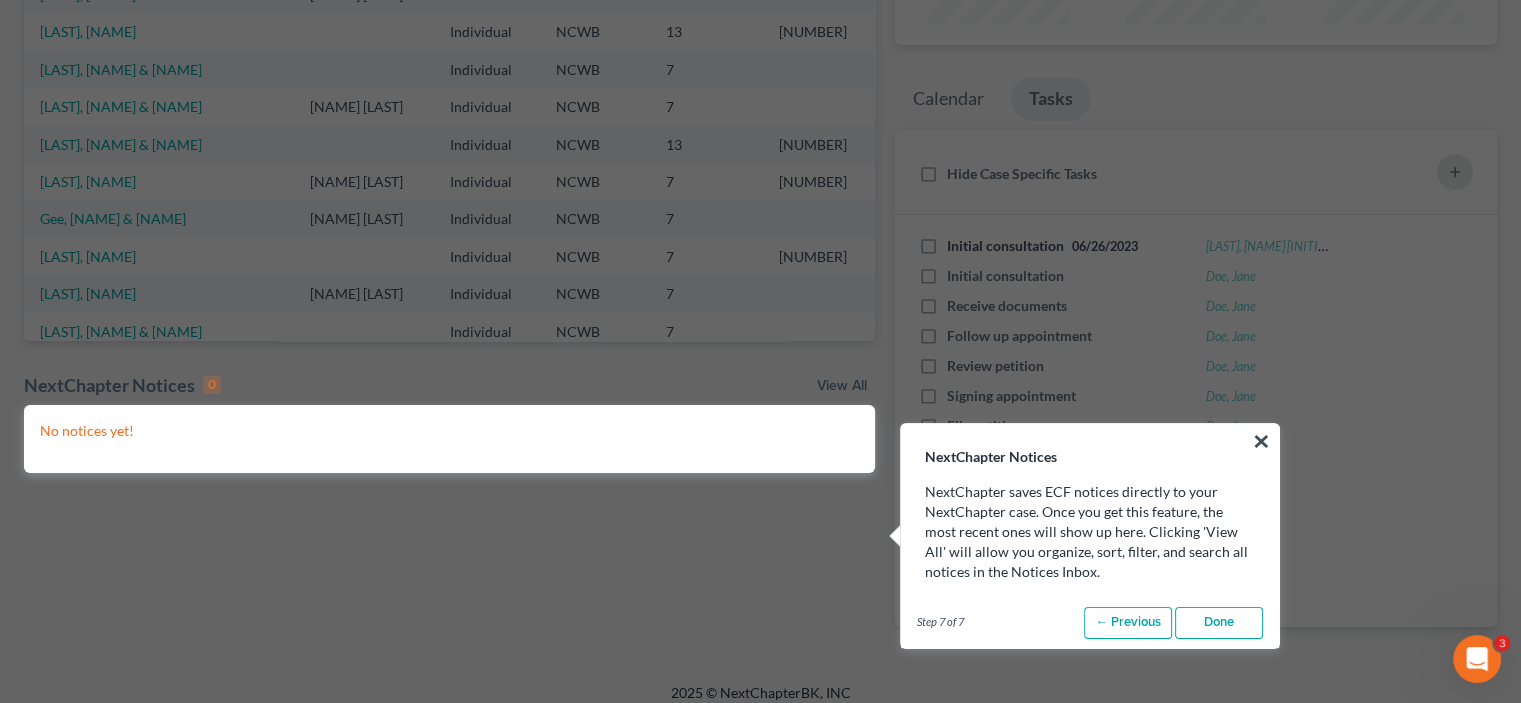 click on "Done" at bounding box center [1219, 623] 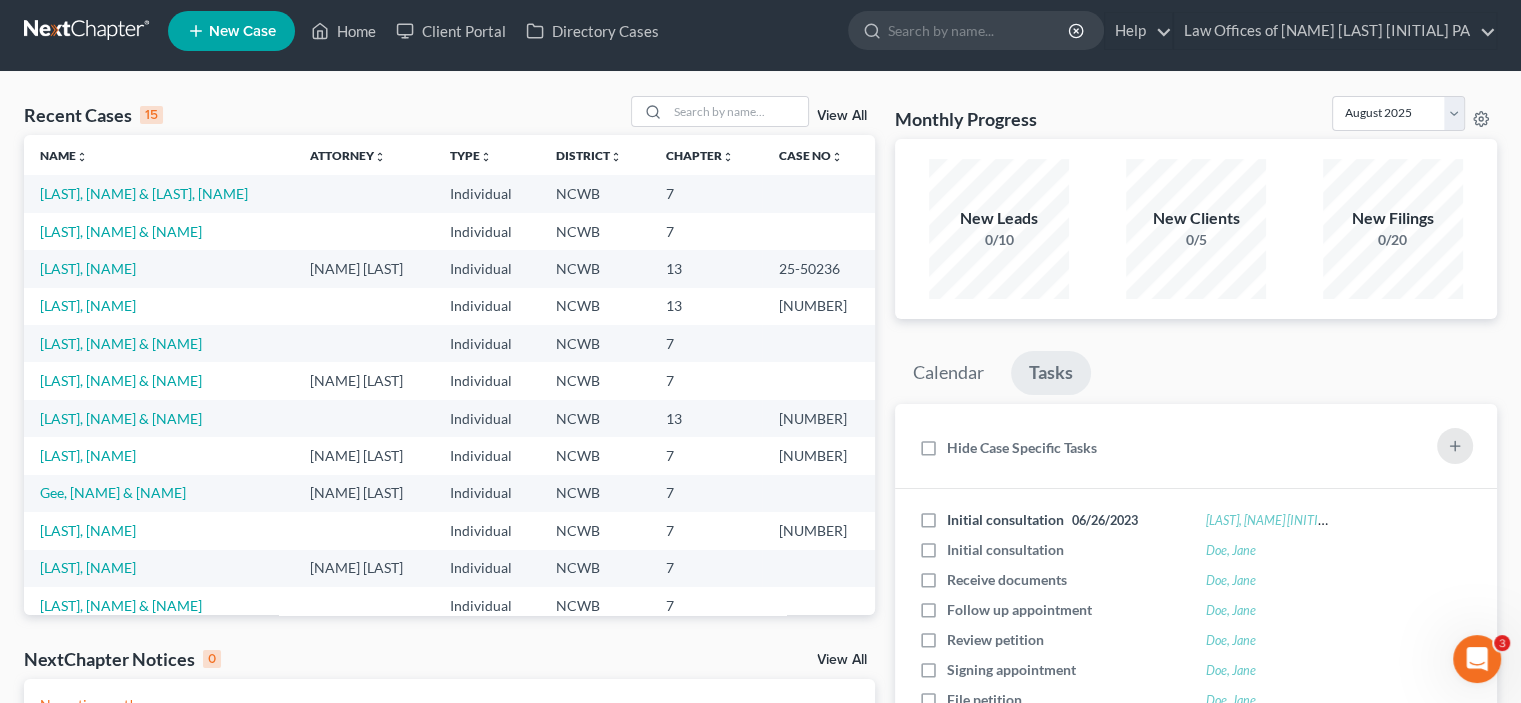 scroll, scrollTop: 0, scrollLeft: 0, axis: both 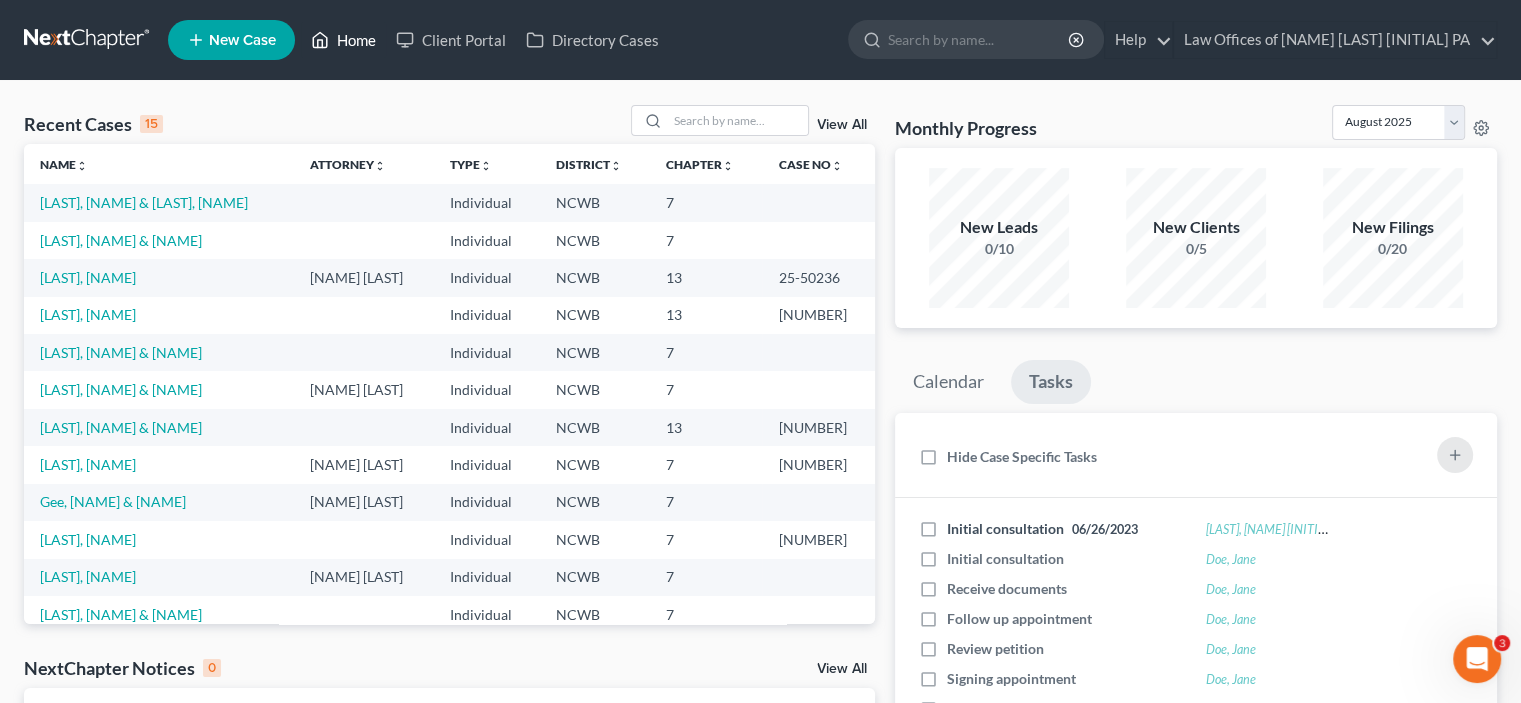 click on "Home" at bounding box center [343, 40] 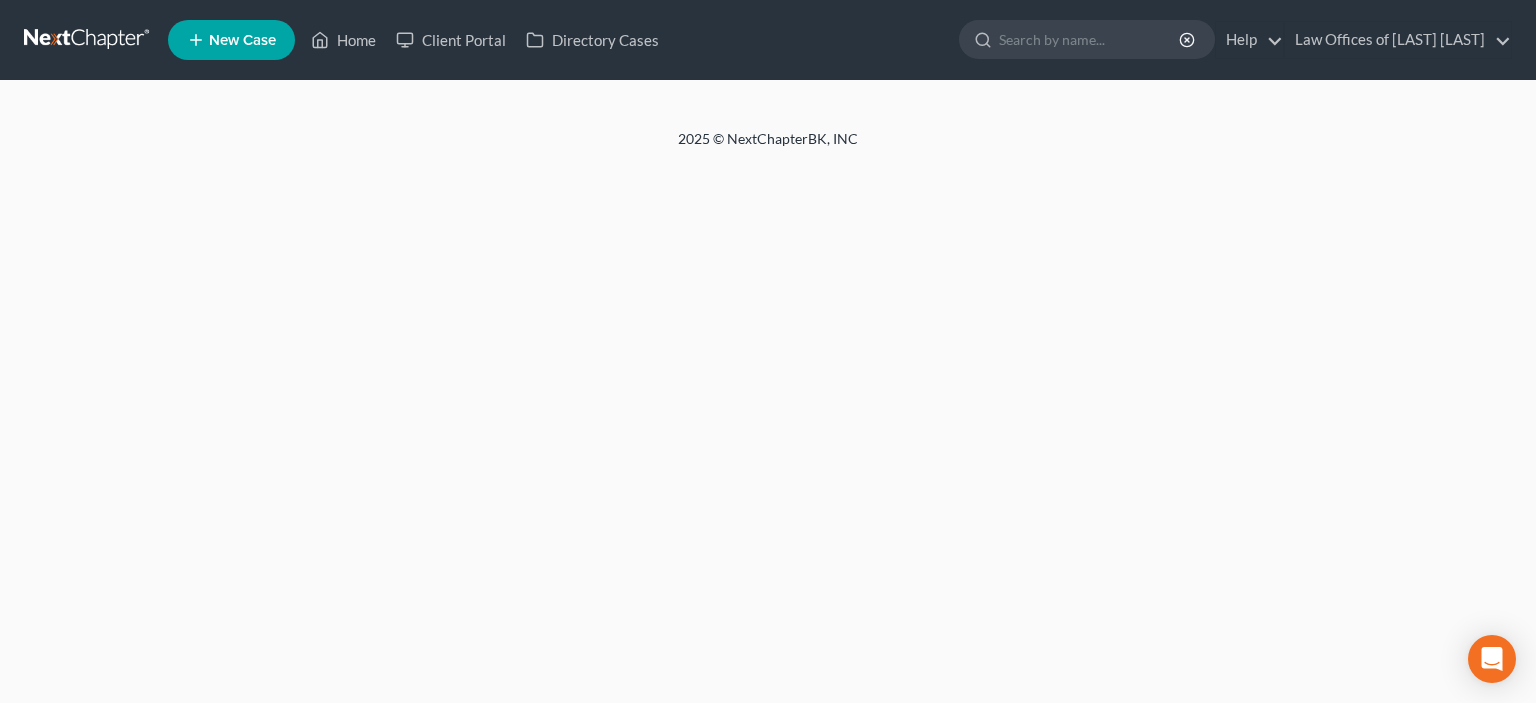 scroll, scrollTop: 0, scrollLeft: 0, axis: both 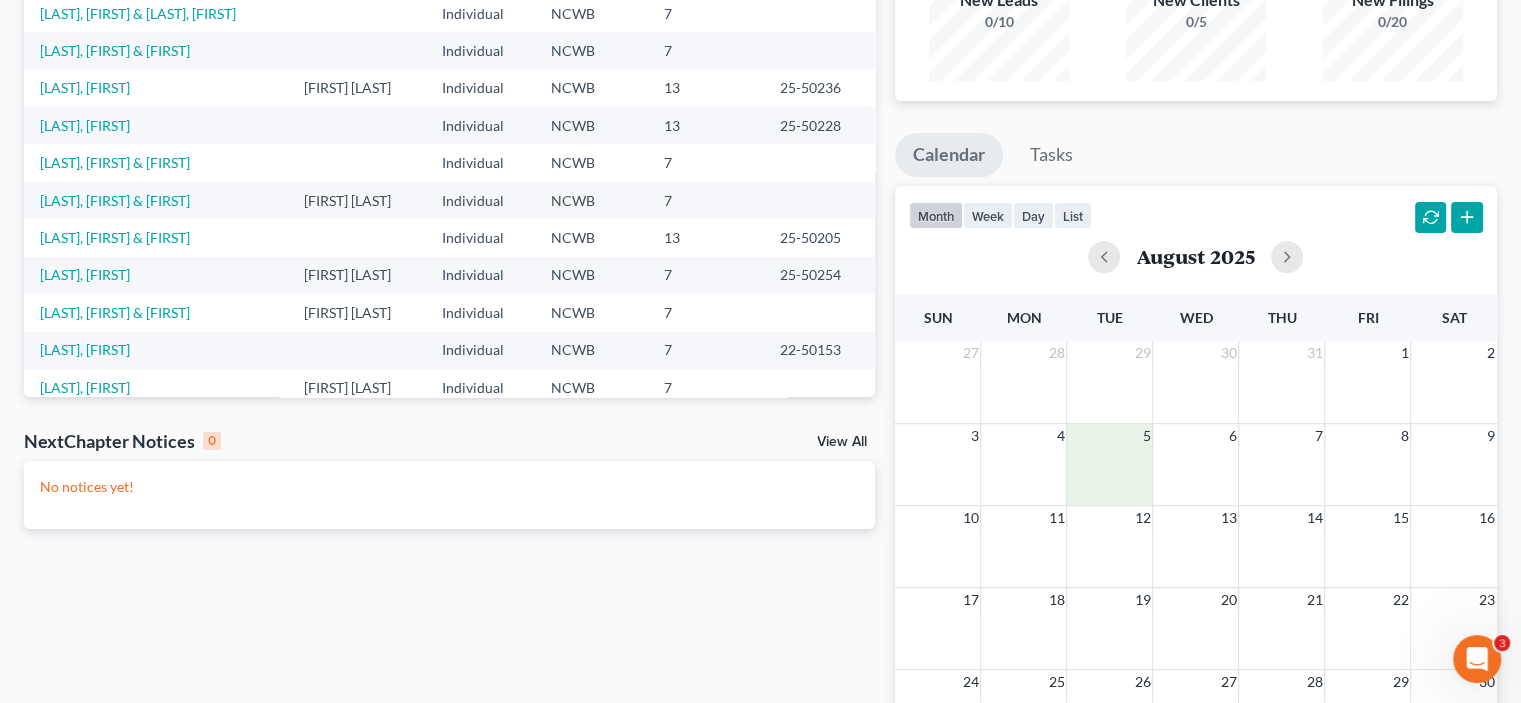 click on "3 4 5 6 7 8 9" at bounding box center (1196, 464) 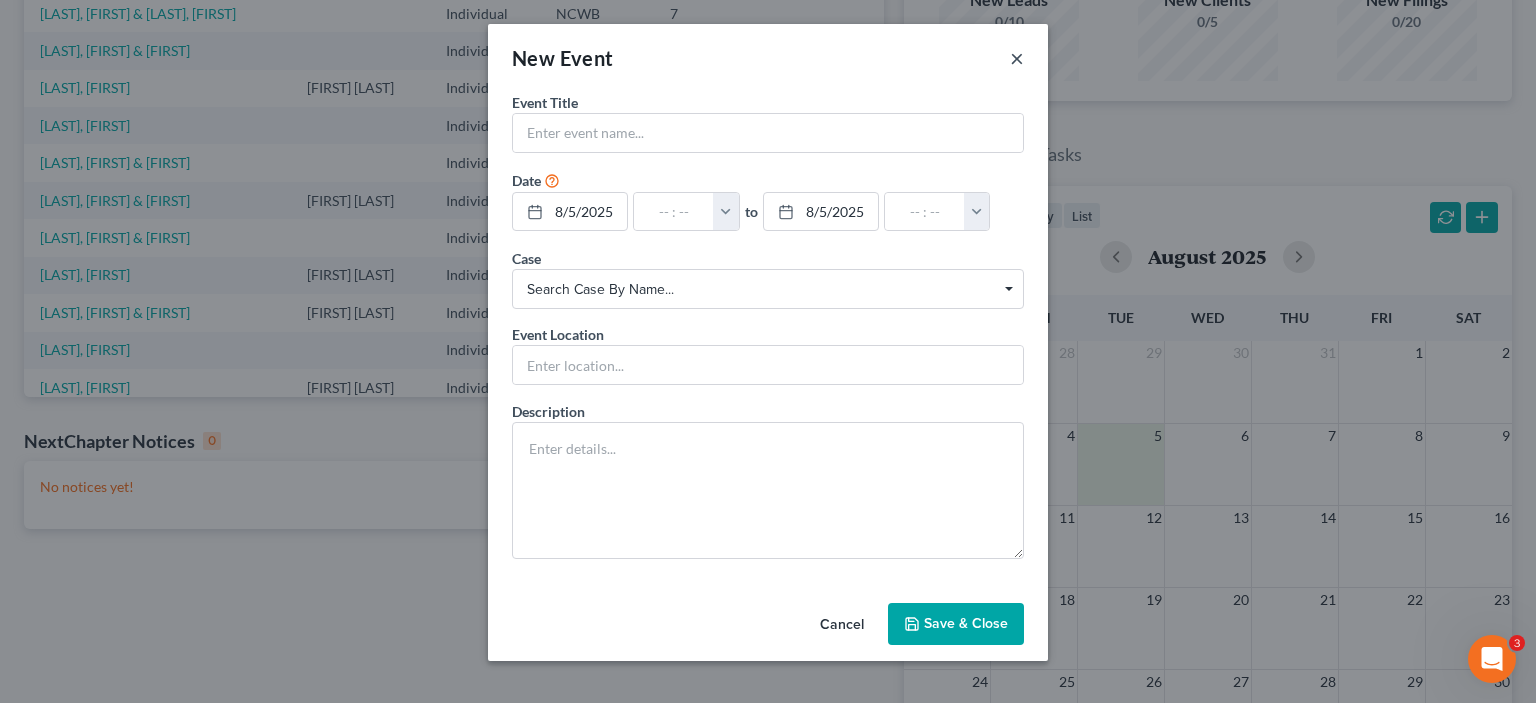 click on "×" at bounding box center [1017, 58] 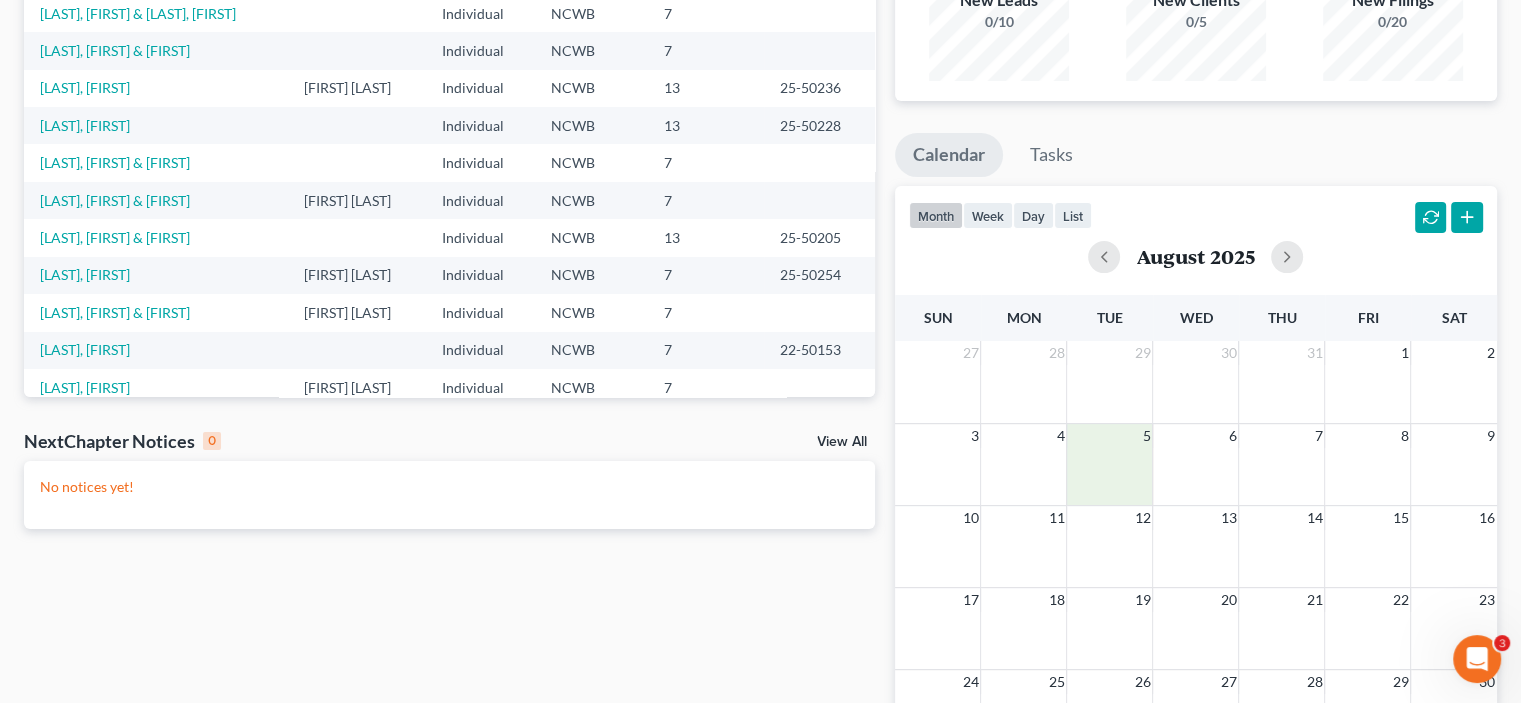 click 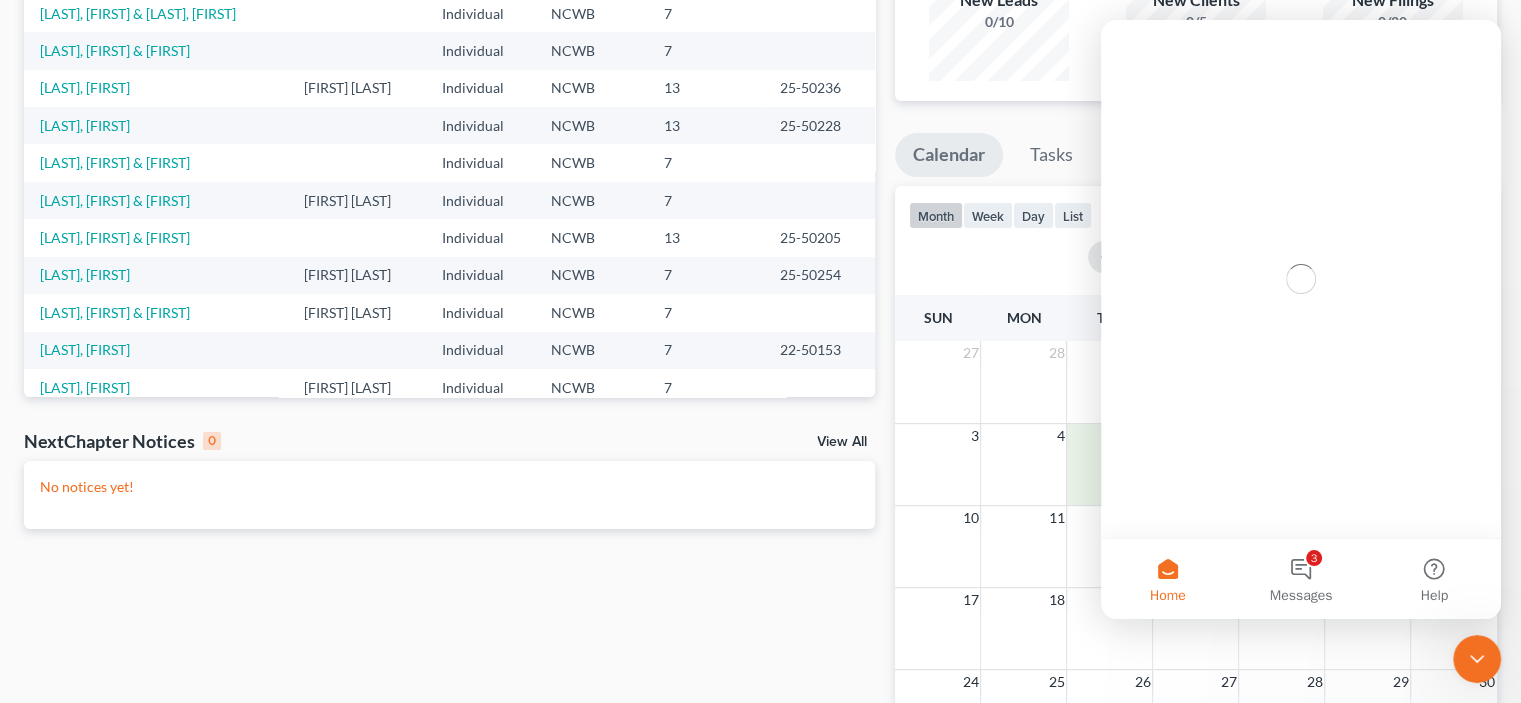 scroll, scrollTop: 0, scrollLeft: 0, axis: both 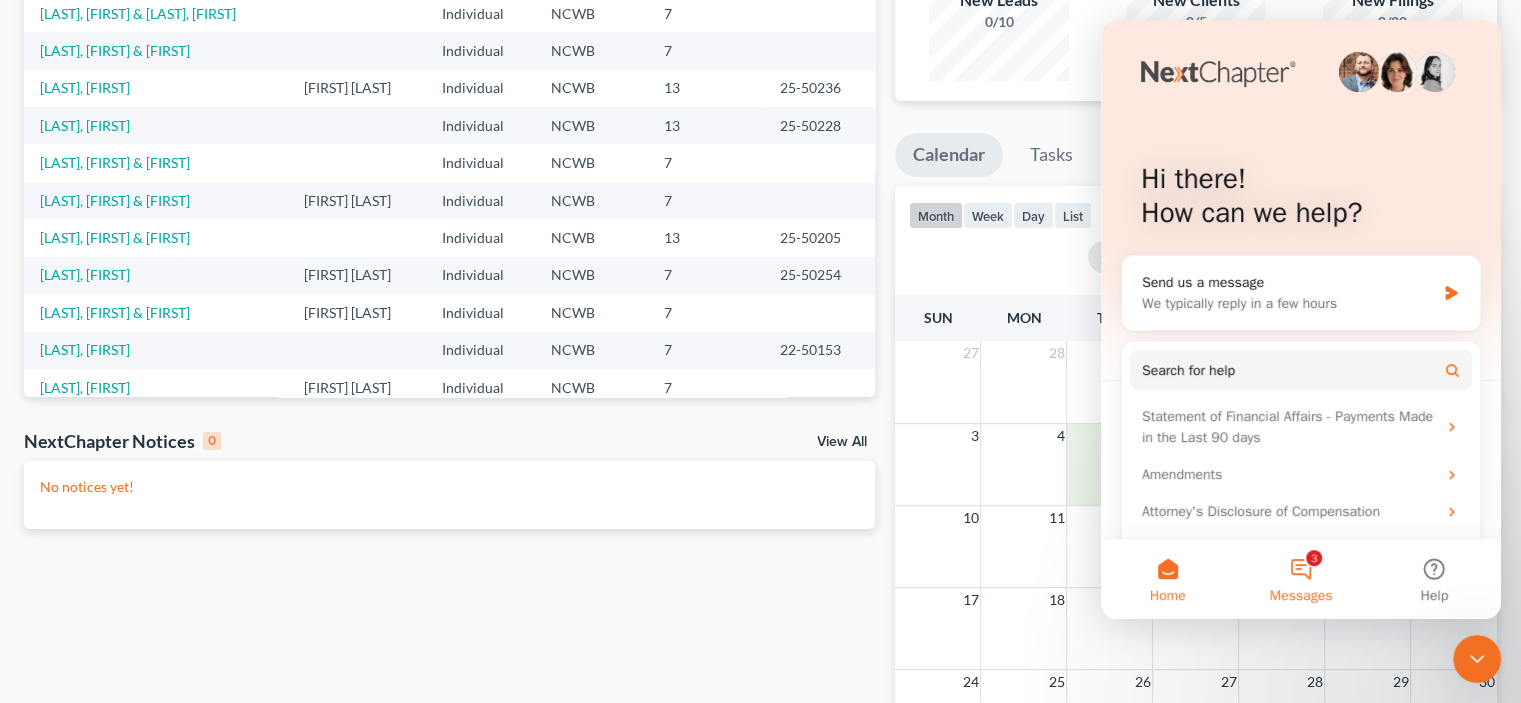 click on "3 Messages" at bounding box center (1300, 579) 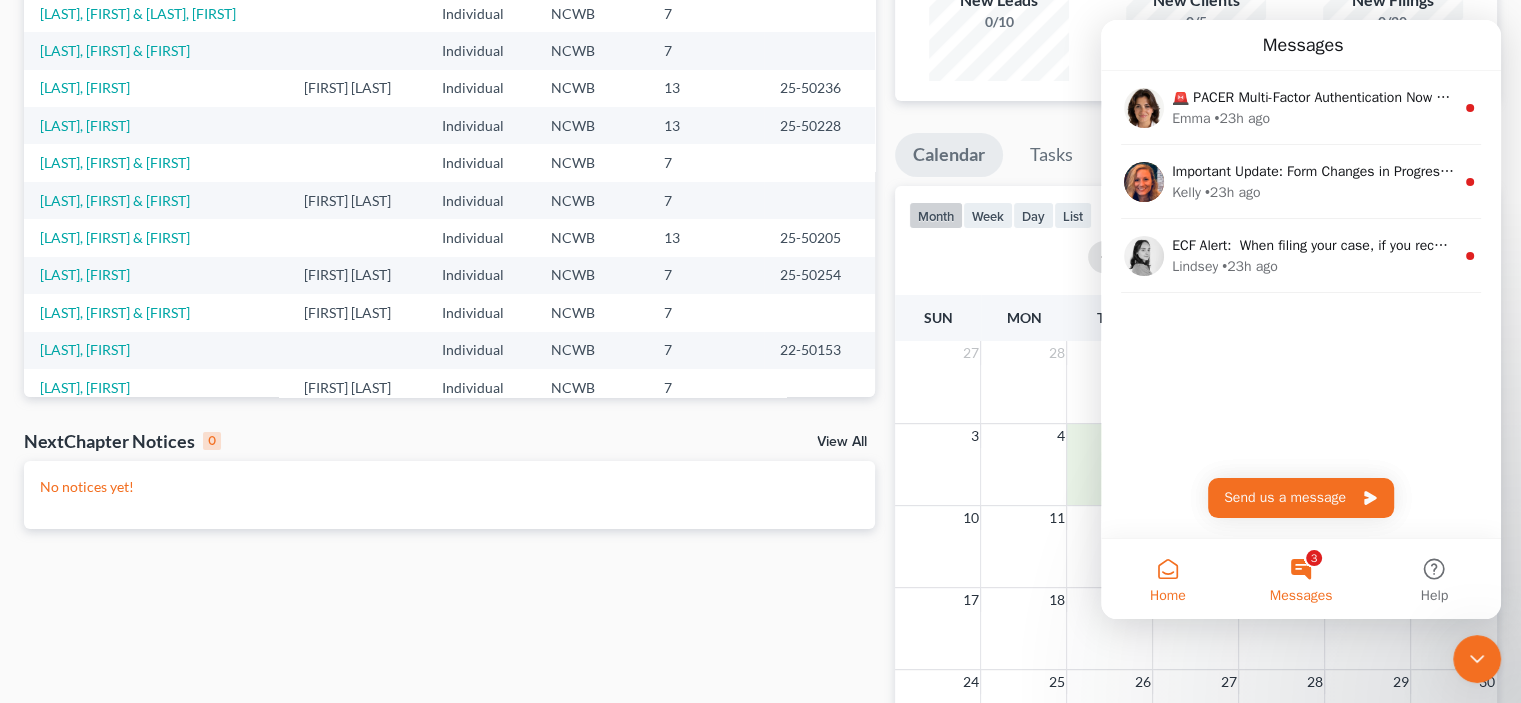 click on "Home" at bounding box center [1167, 579] 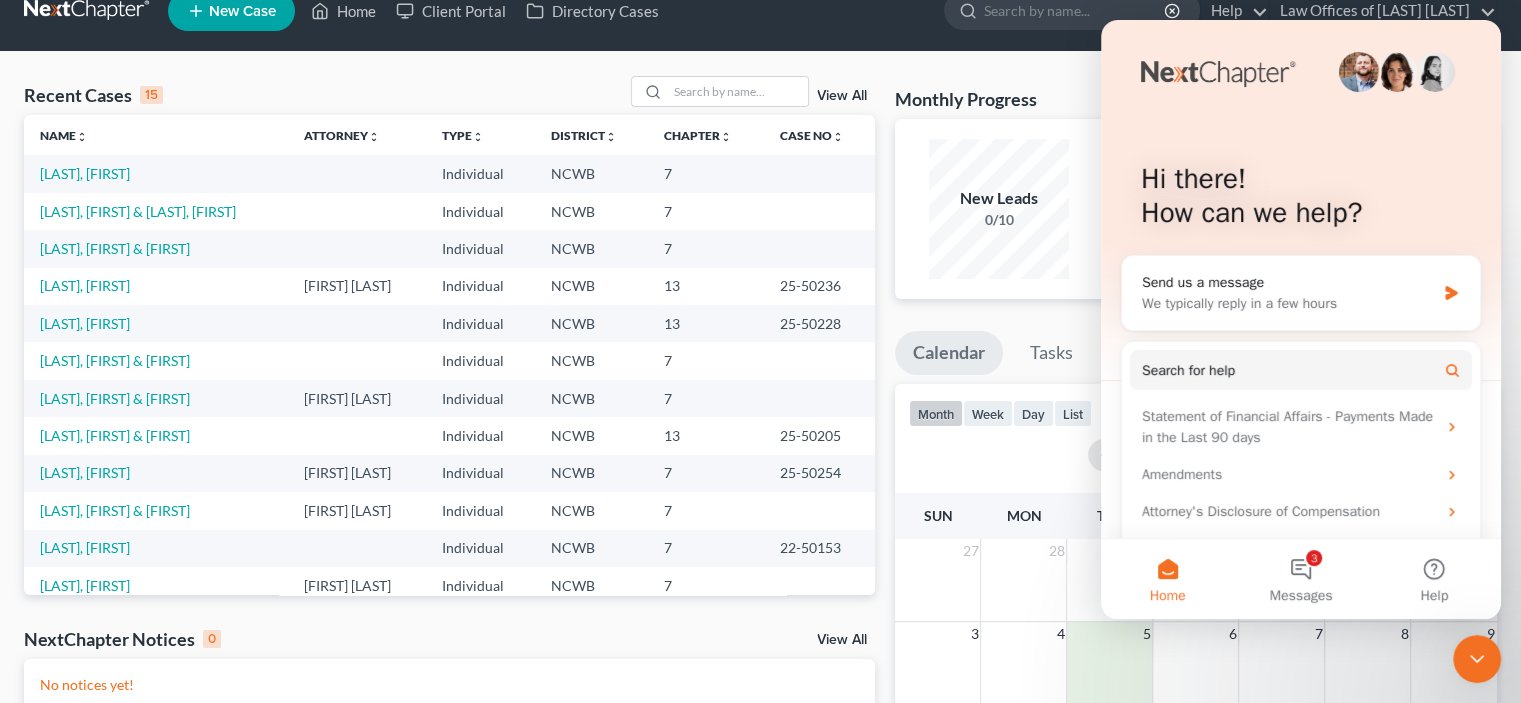 scroll, scrollTop: 0, scrollLeft: 0, axis: both 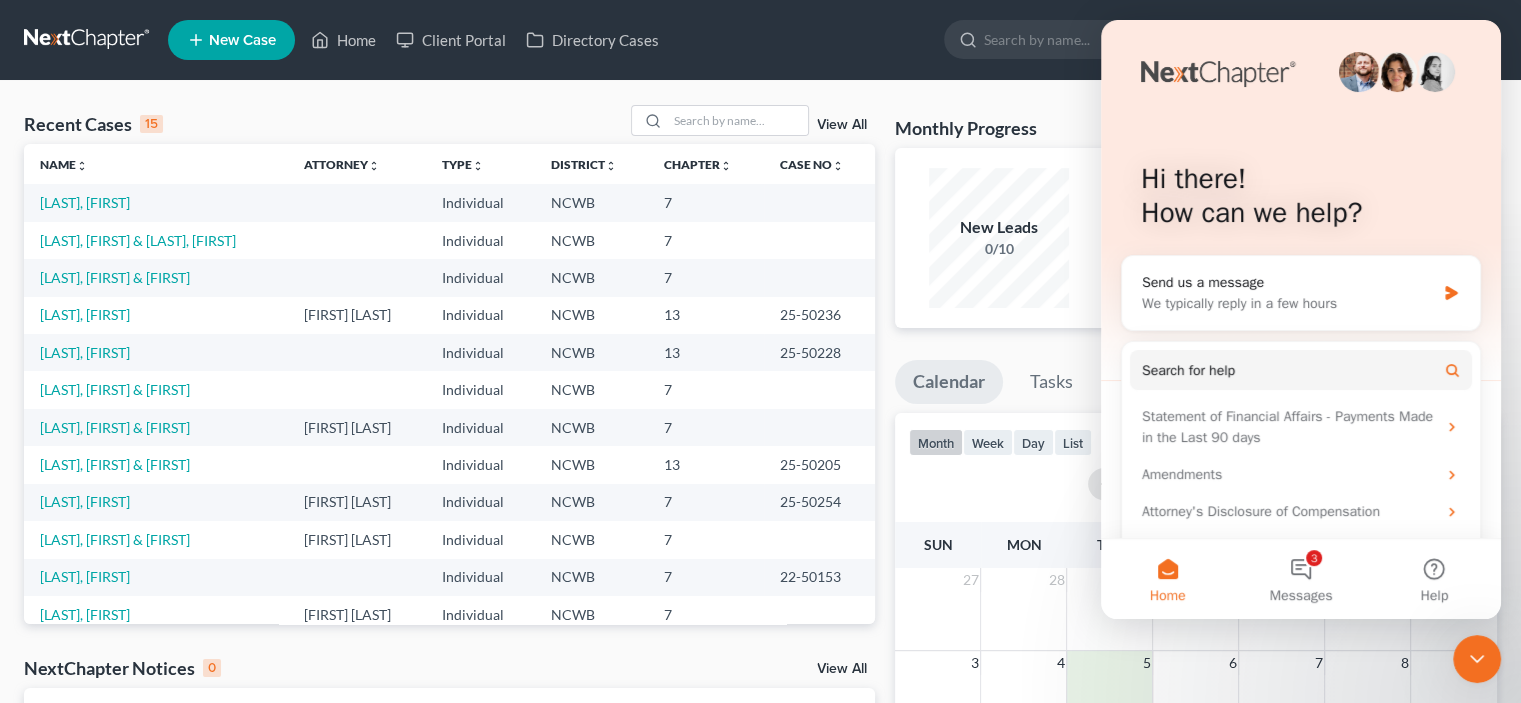 click on "Home" at bounding box center (1167, 579) 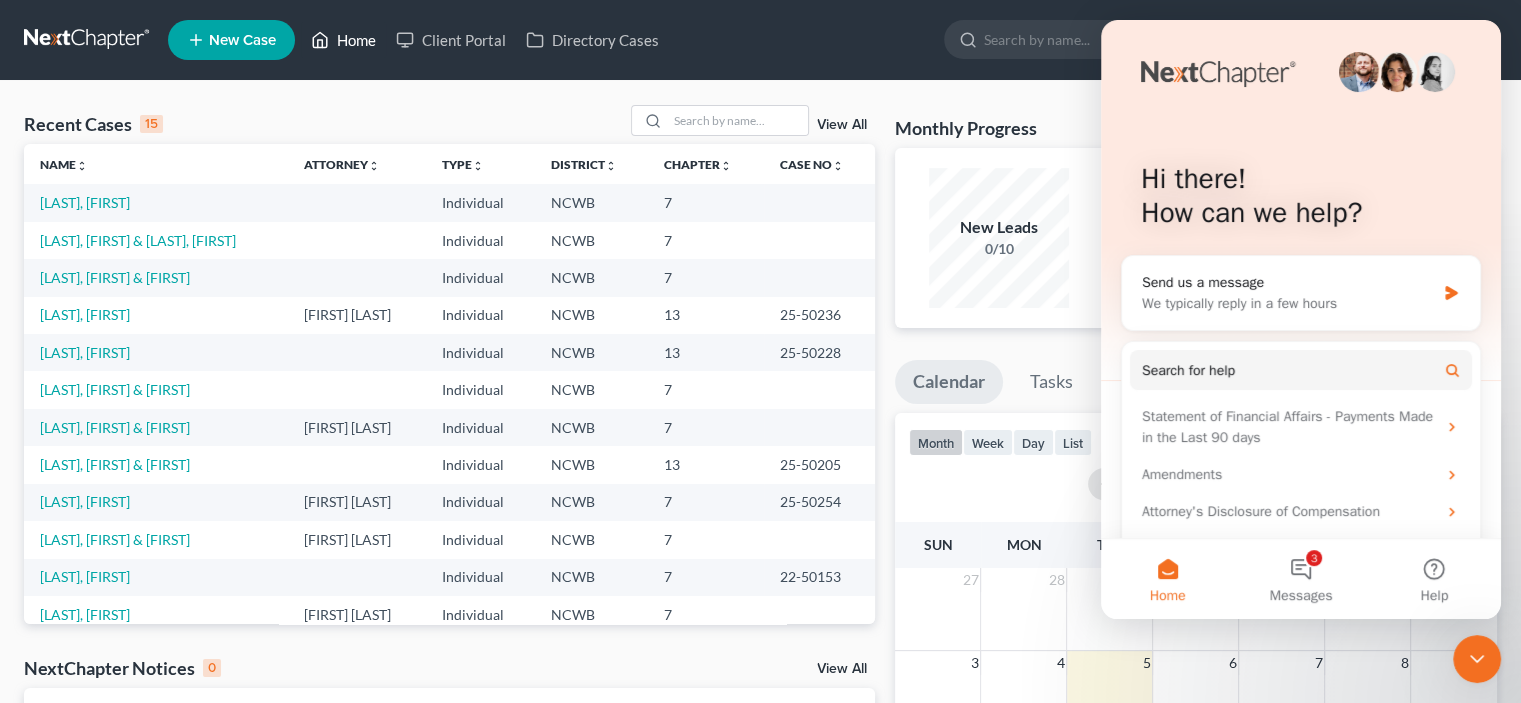 click on "Home" at bounding box center [343, 40] 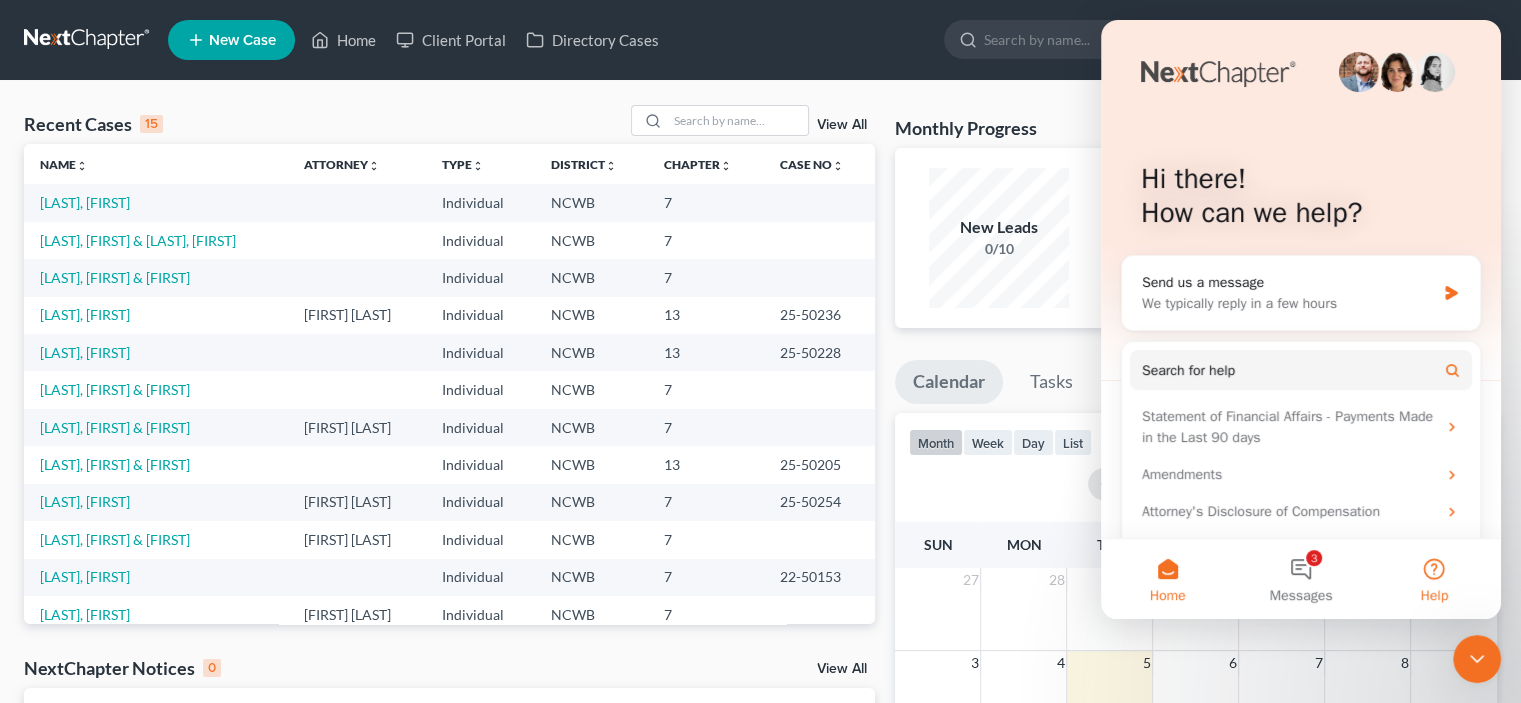 click on "Help" at bounding box center (1434, 579) 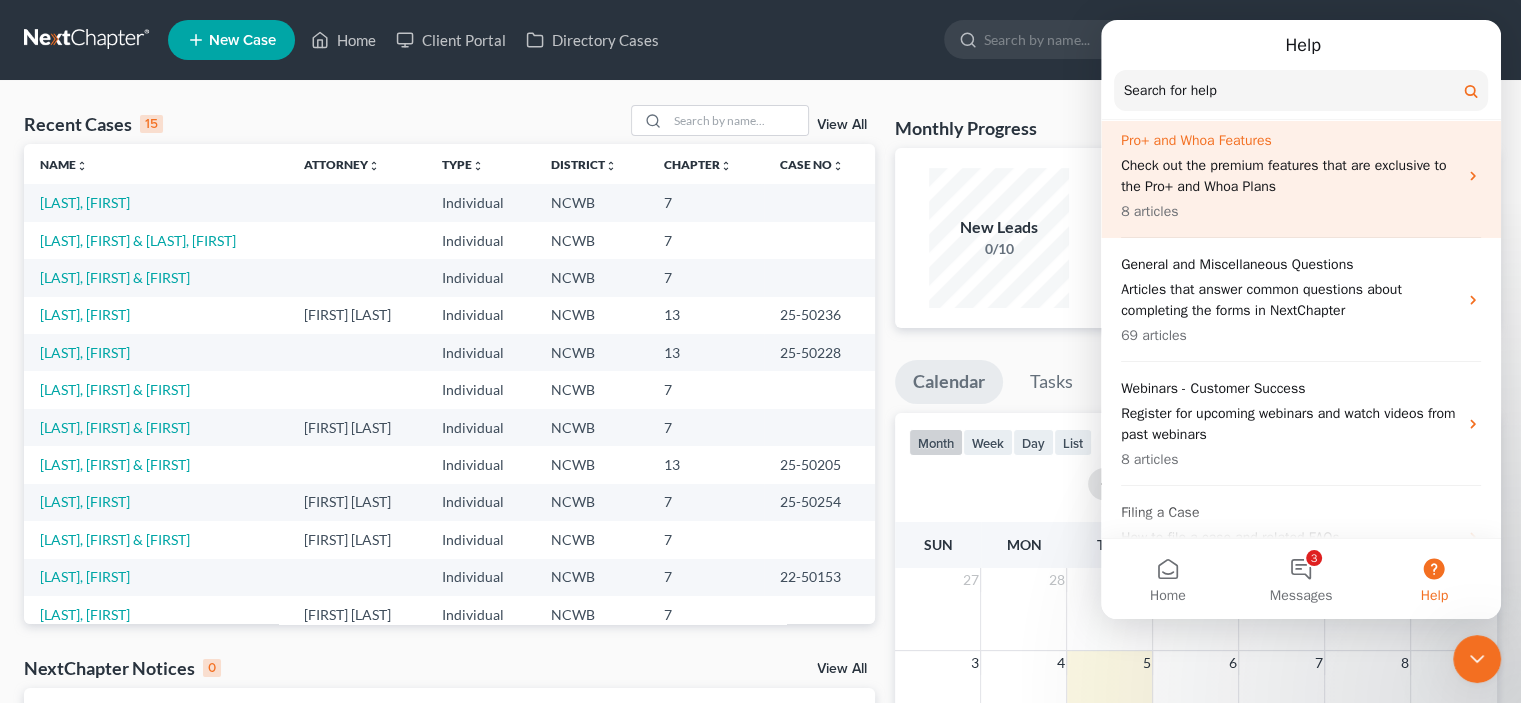 scroll, scrollTop: 0, scrollLeft: 0, axis: both 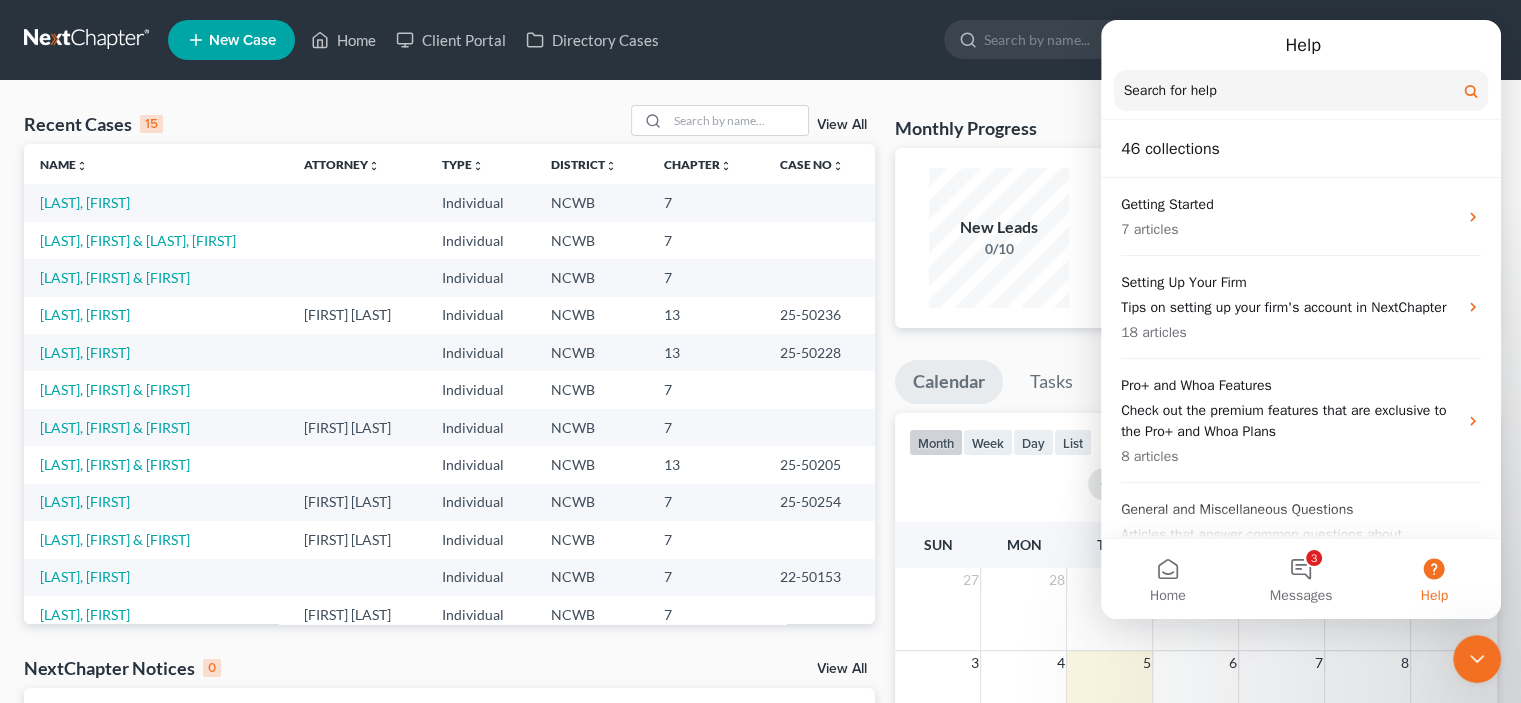 click on "New Case Home Client Portal Directory Cases - No Result - See all results Or Press Enter... Help Help Center Webinars Training Videos What's new Law Offices of [LAST] [LAST] [LAST] Law Offices of [LAST] [LAST] [EMAIL] My Account Settings Plan + Billing Account Add-Ons Upgrade to Whoa Log out" at bounding box center (832, 40) 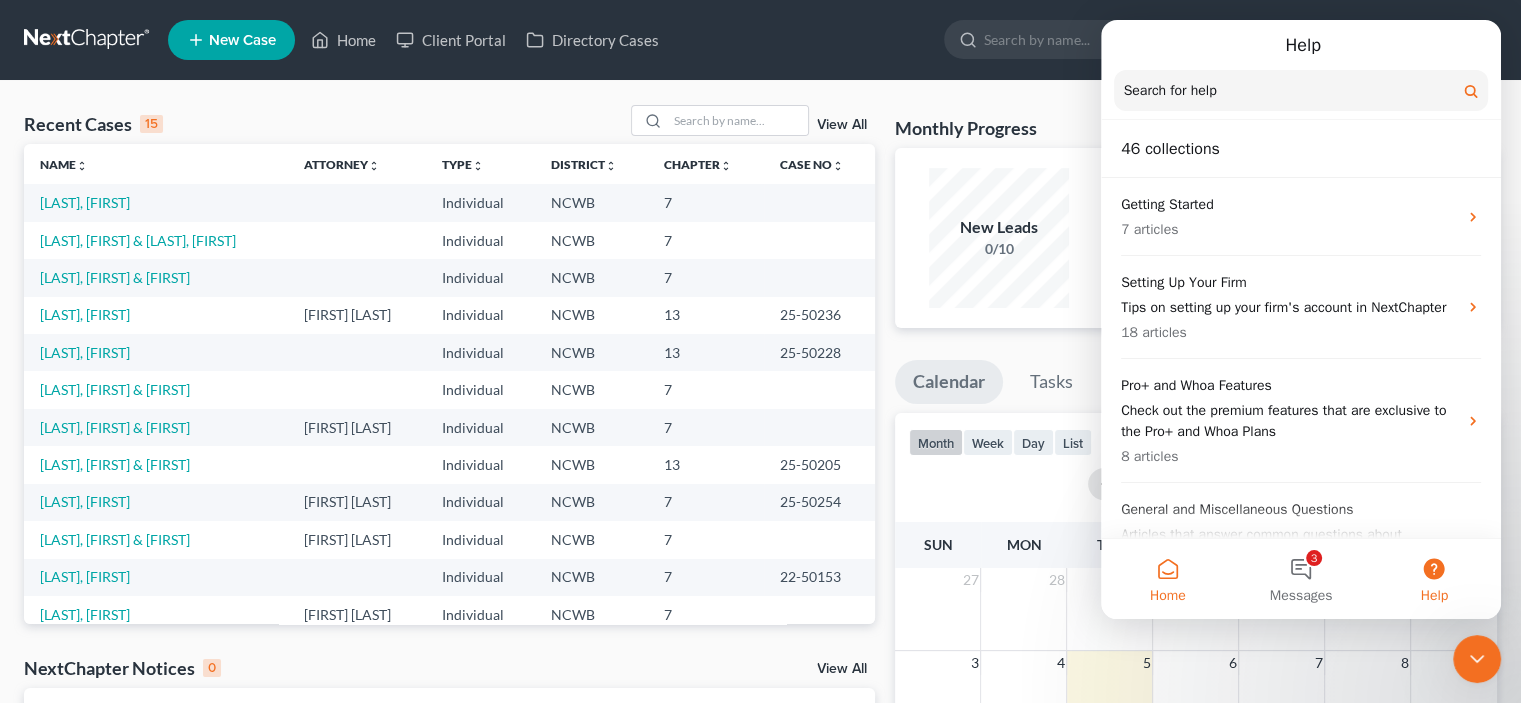 click on "Home" at bounding box center (1167, 579) 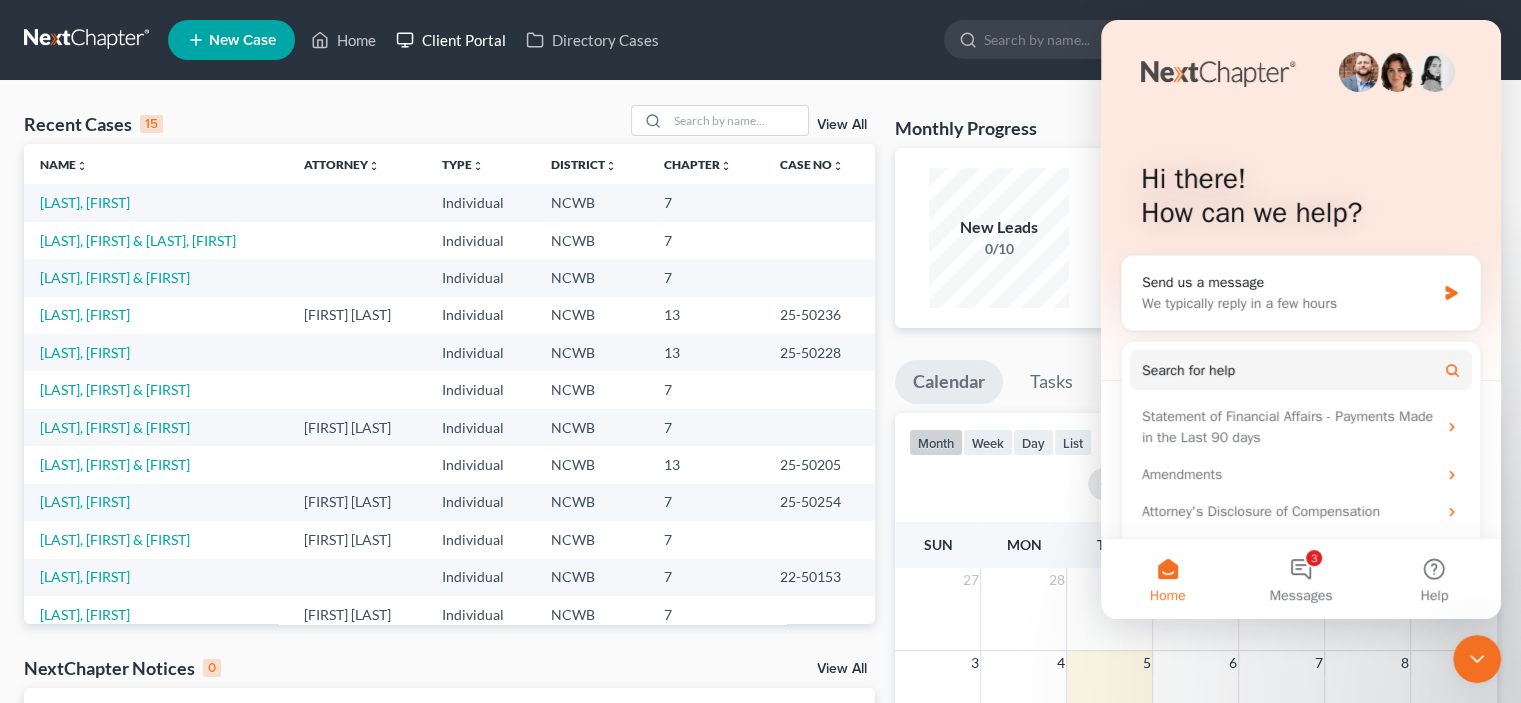 click on "Client Portal" at bounding box center (451, 40) 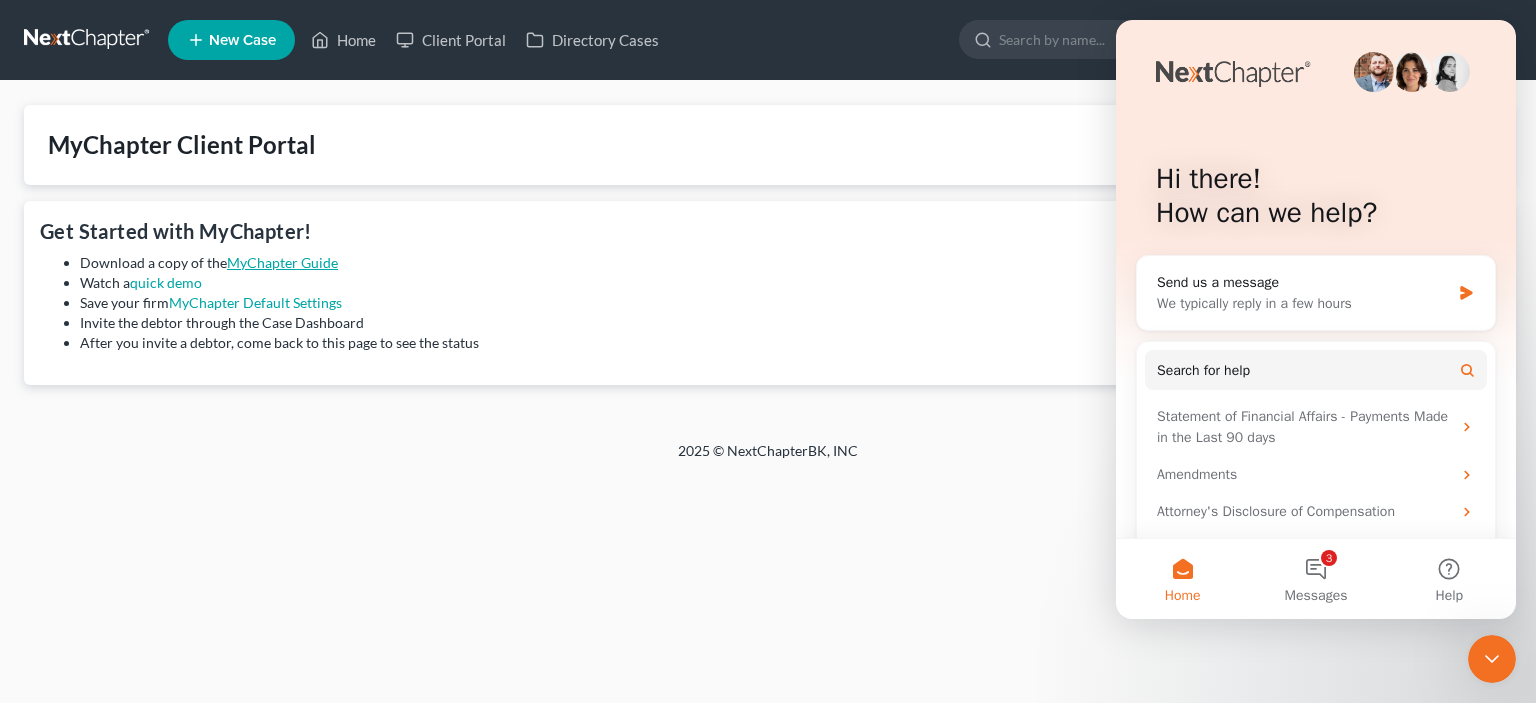 click on "MyChapter Guide" at bounding box center [282, 262] 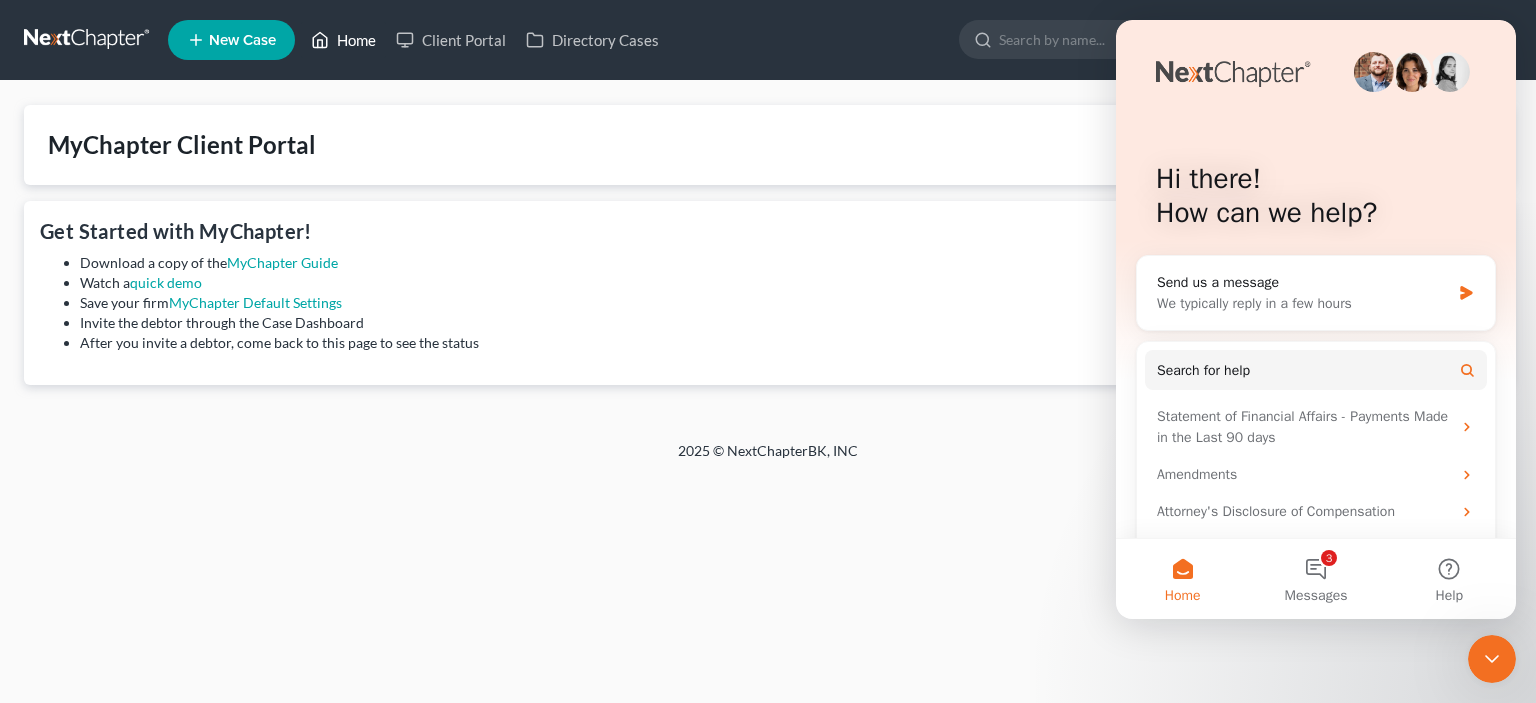 click on "Home" at bounding box center [343, 40] 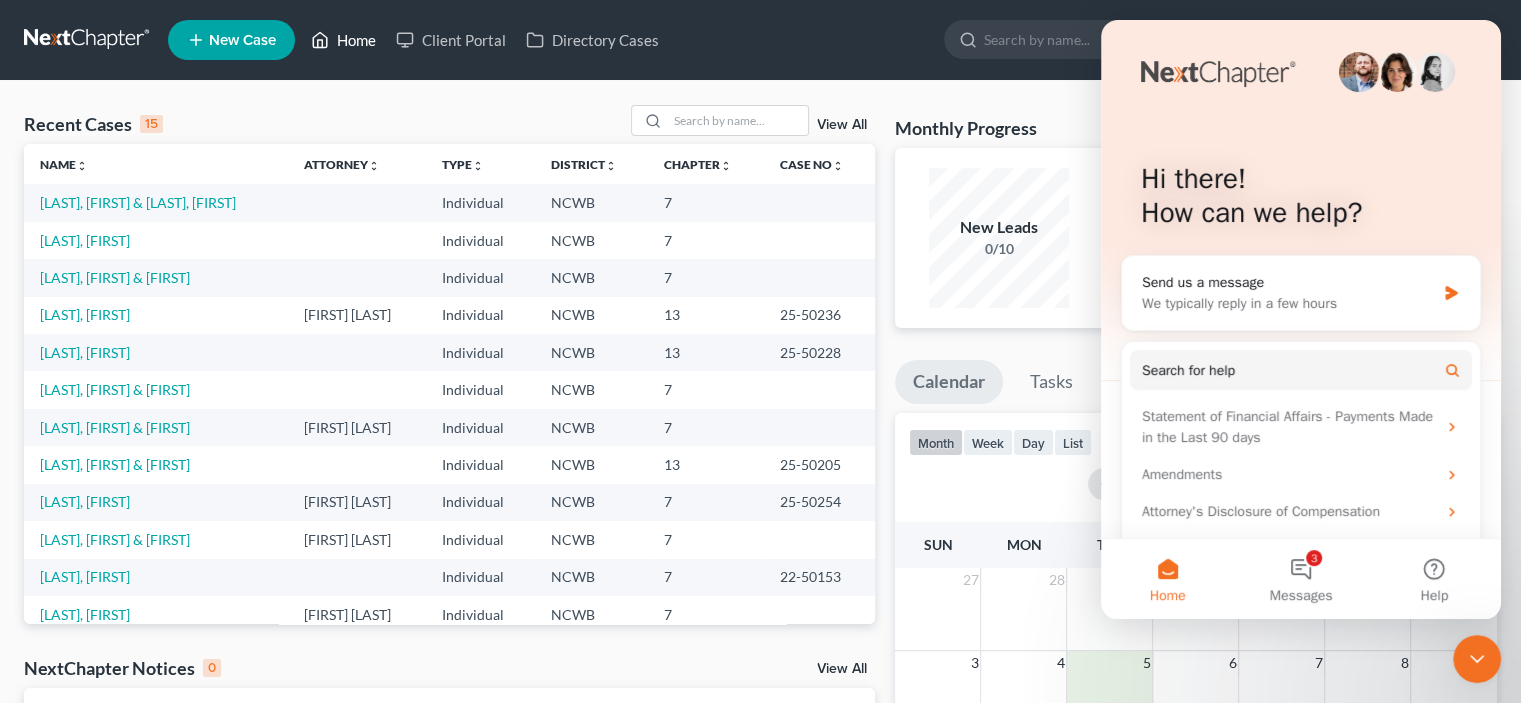click on "3 4 5 6 7 8 9" at bounding box center (1196, 691) 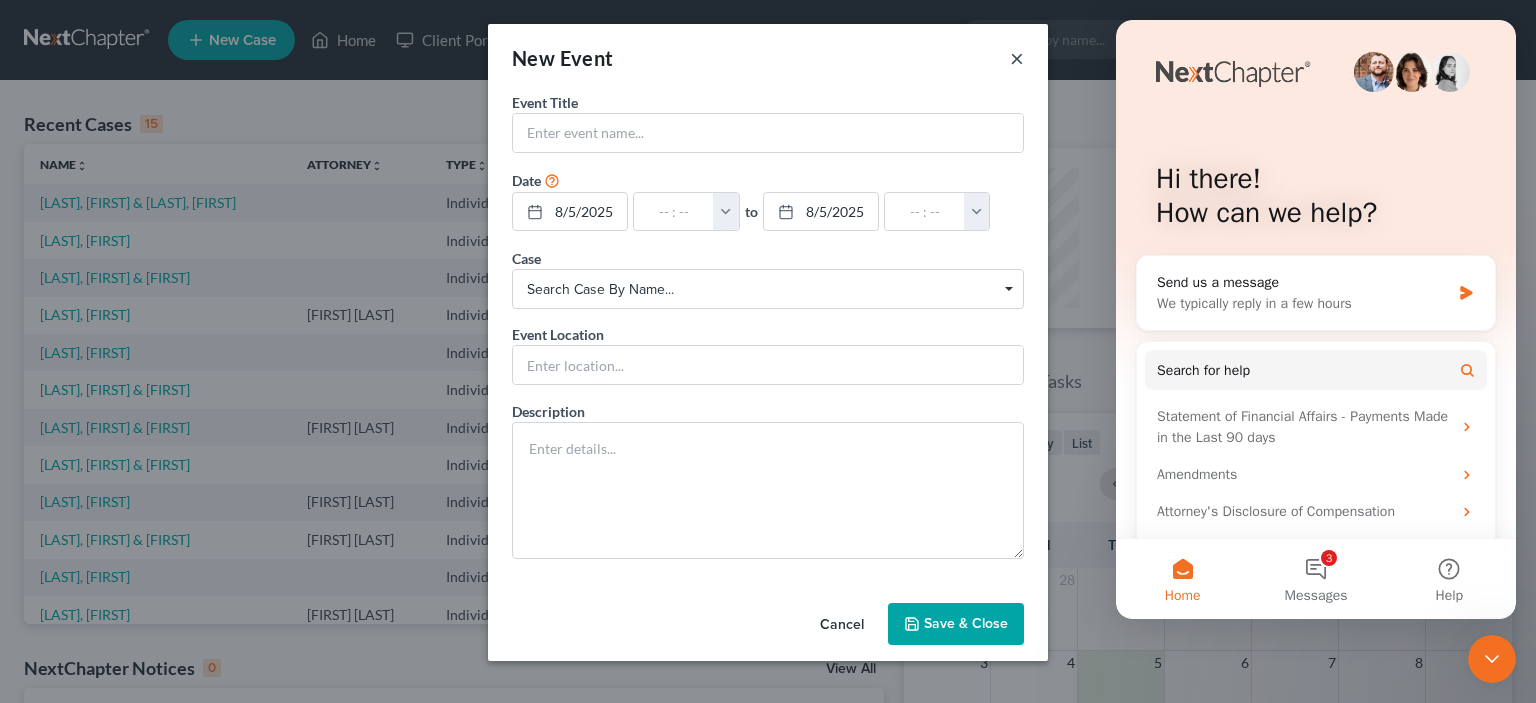 click on "×" at bounding box center [1017, 58] 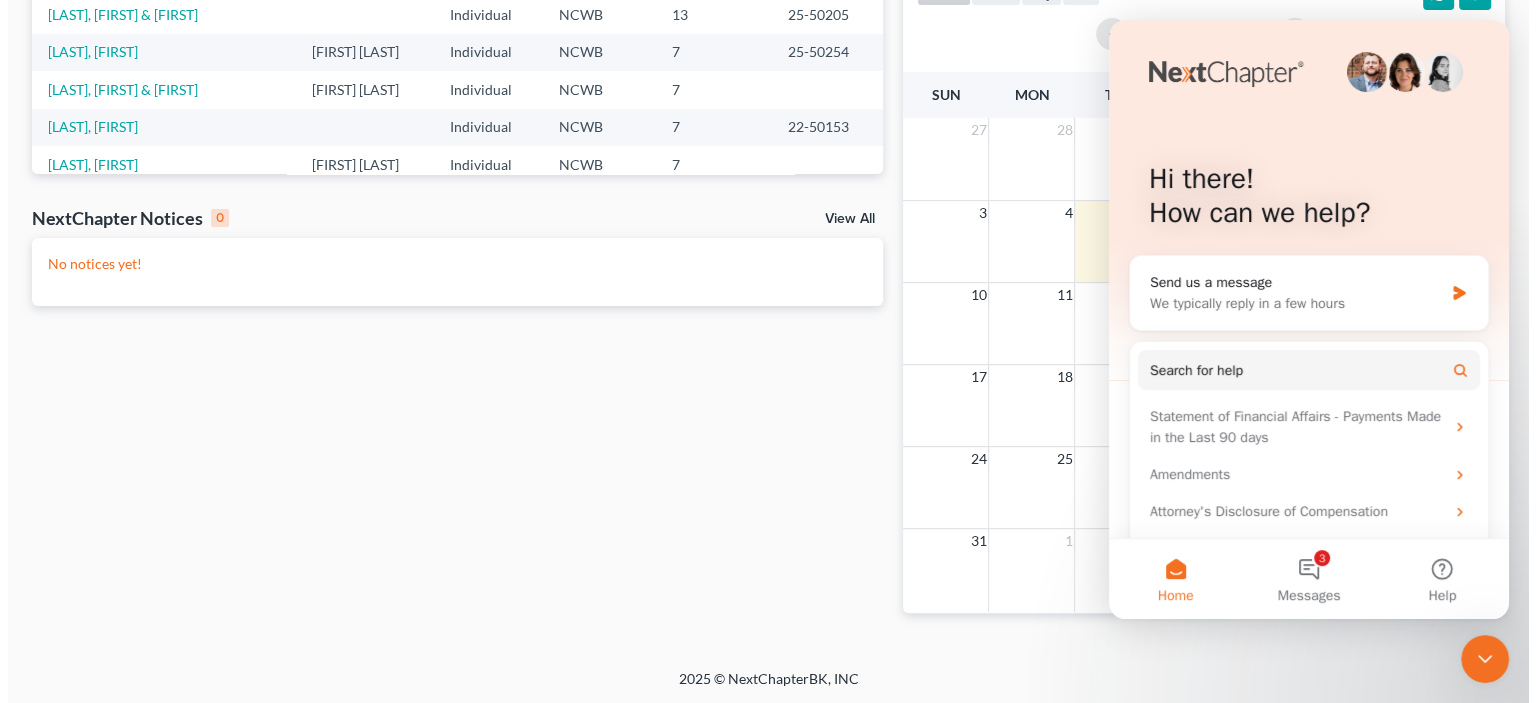 scroll, scrollTop: 0, scrollLeft: 0, axis: both 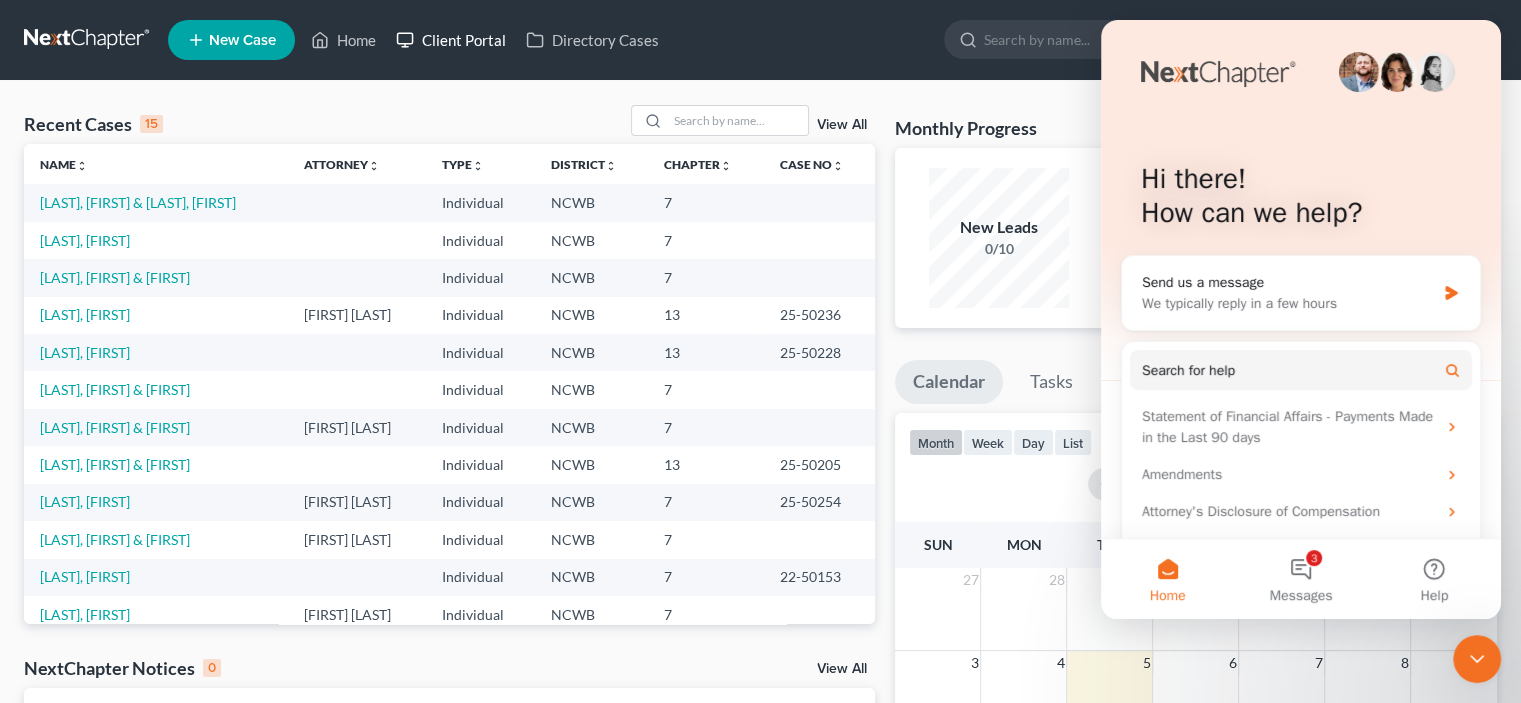 click on "Client Portal" at bounding box center (451, 40) 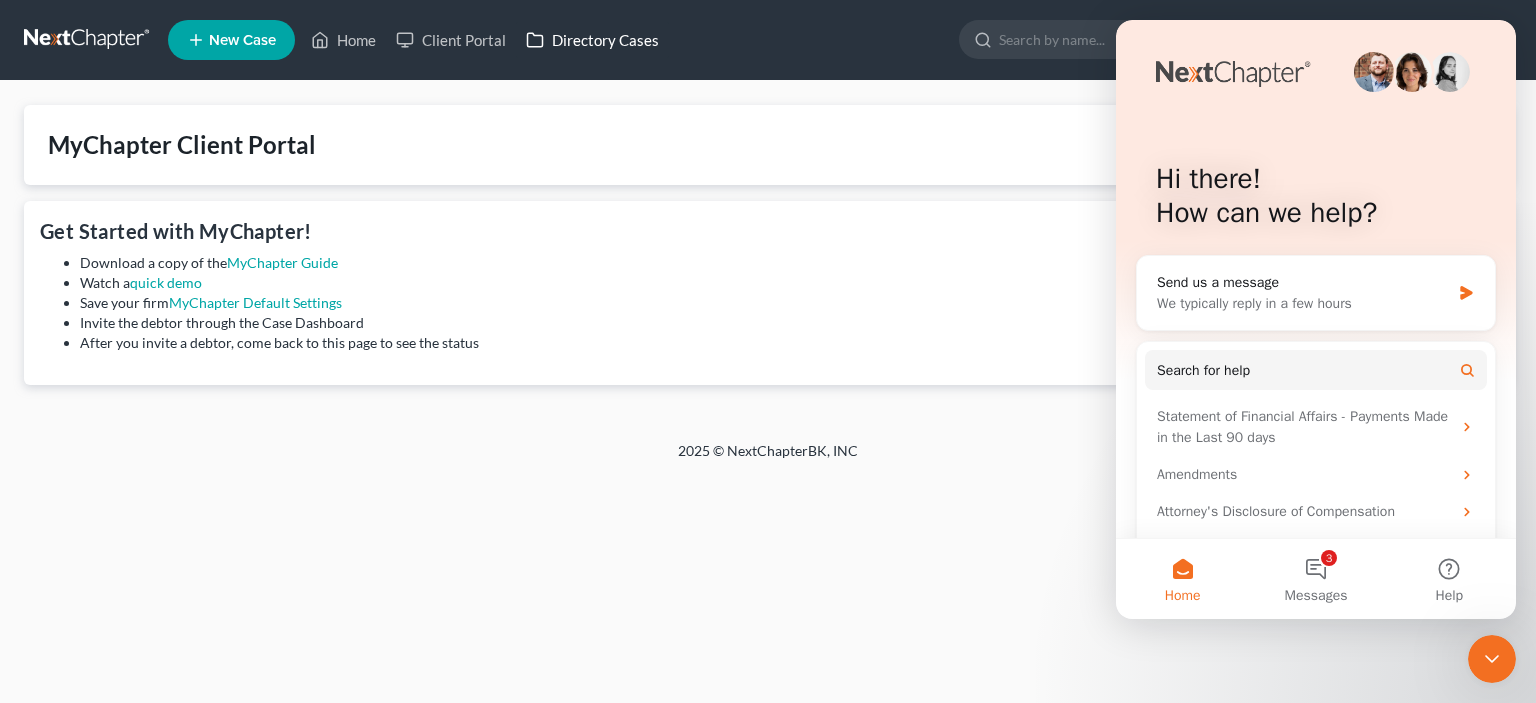 click on "Directory Cases" at bounding box center [592, 40] 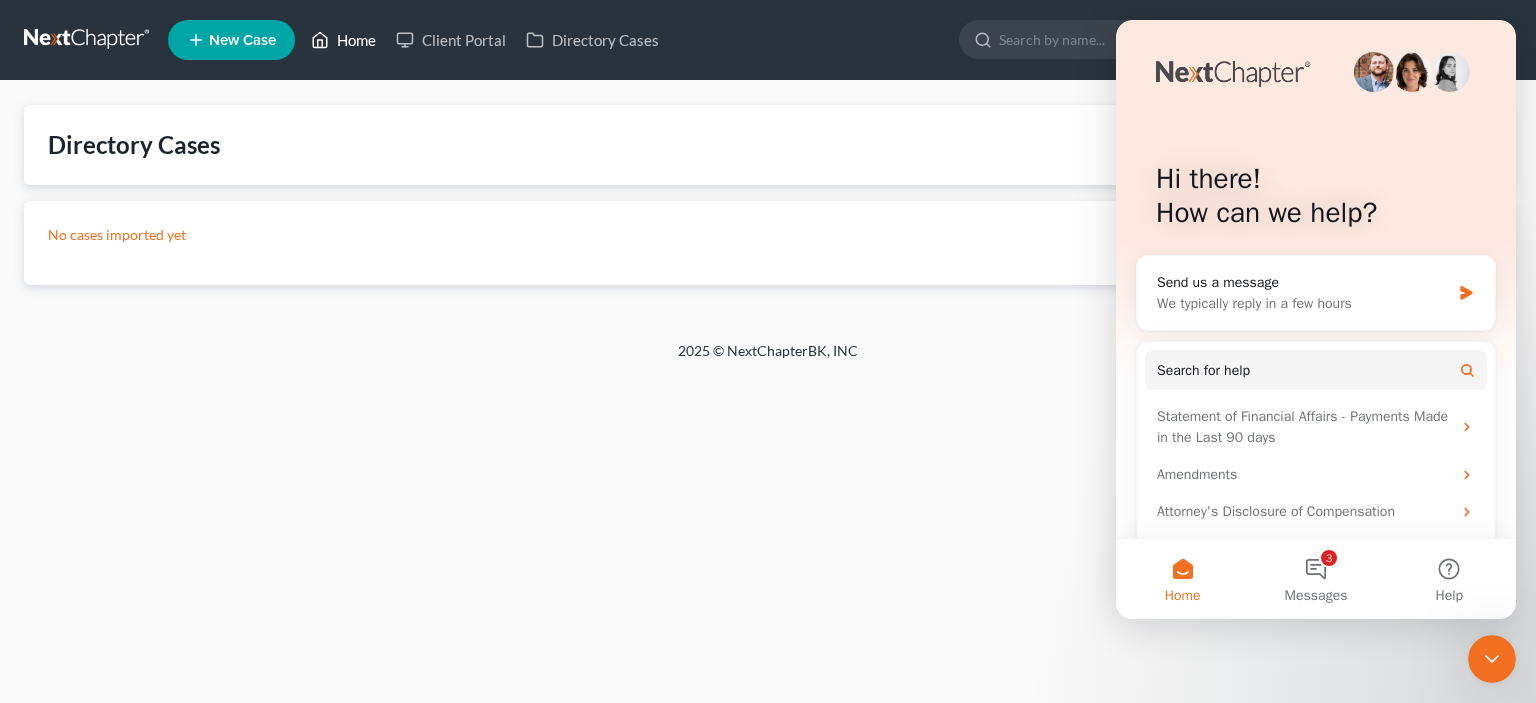 click on "Home" at bounding box center (343, 40) 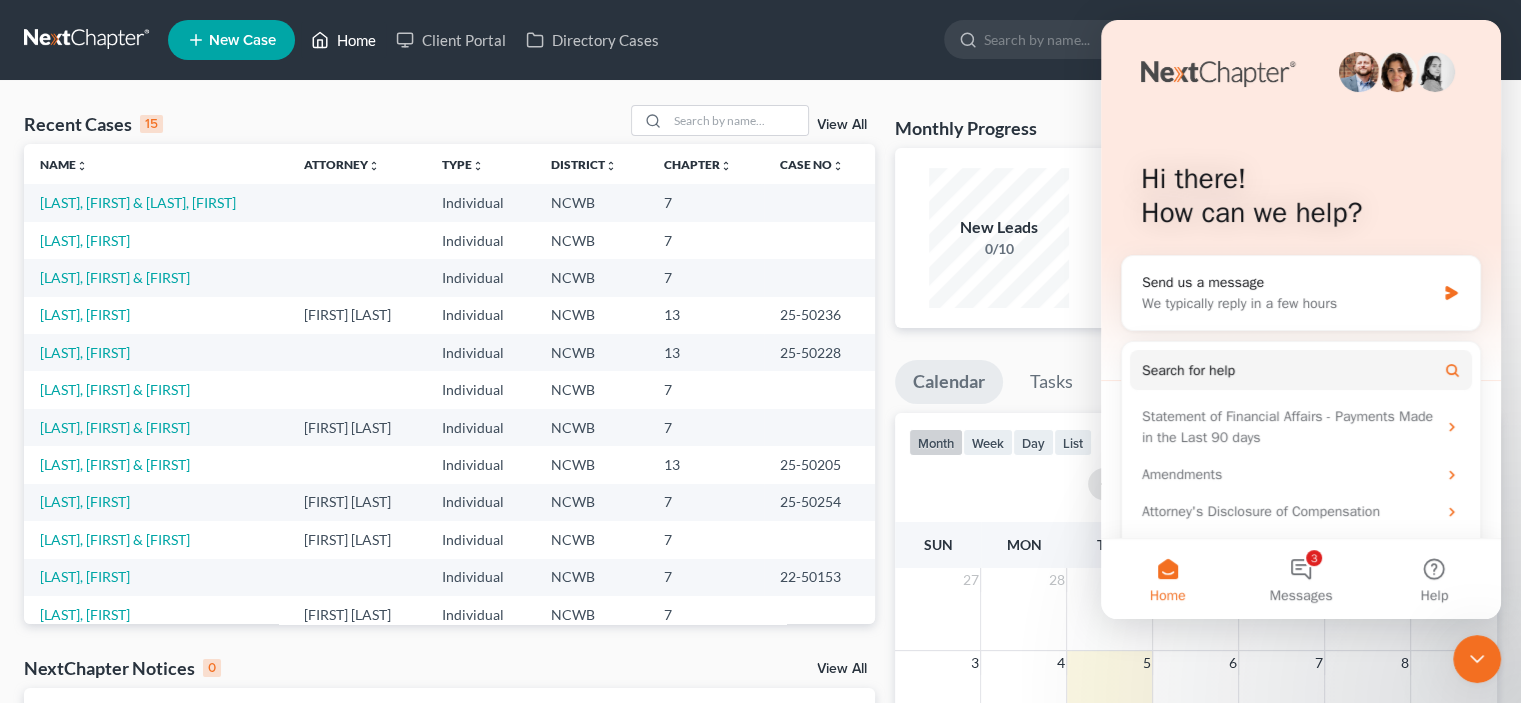 click on "Home" at bounding box center [343, 40] 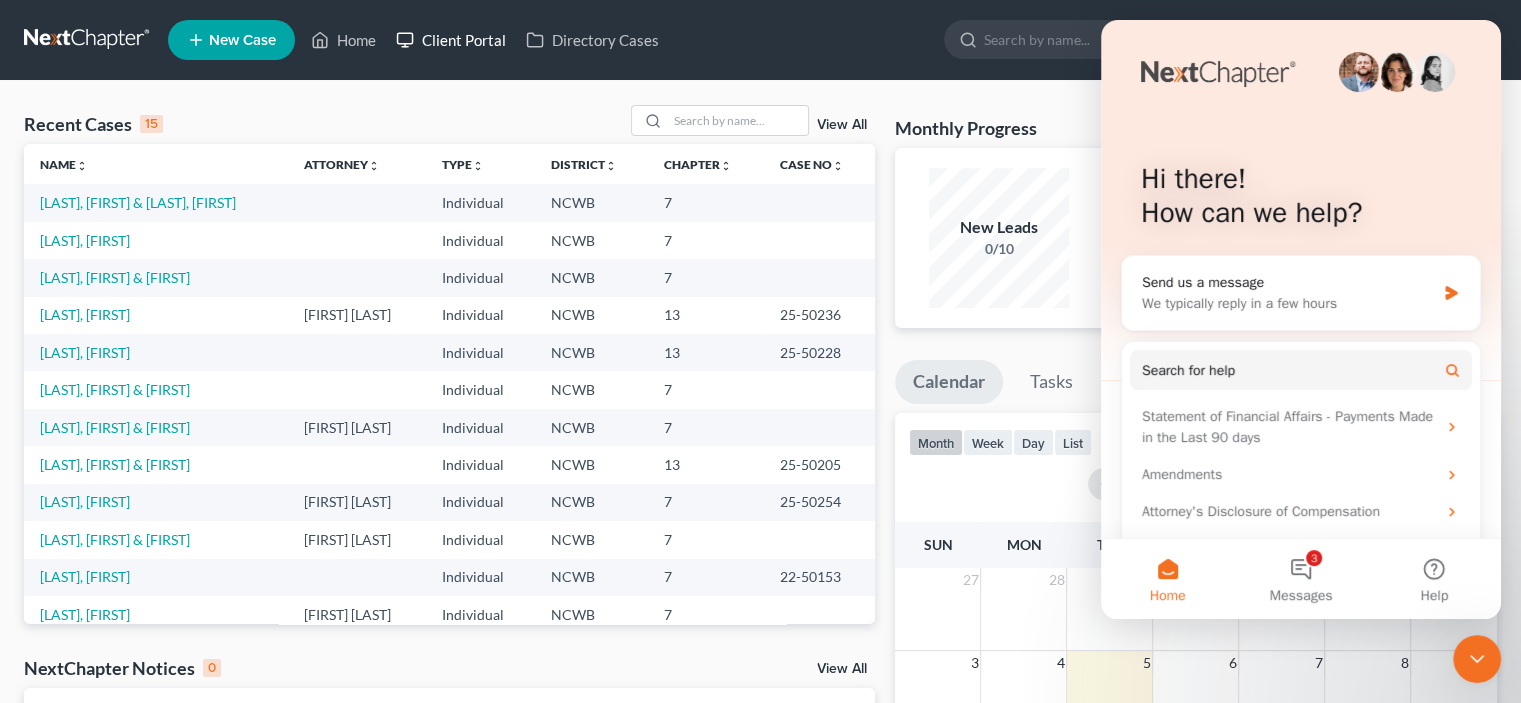 click on "Client Portal" at bounding box center [451, 40] 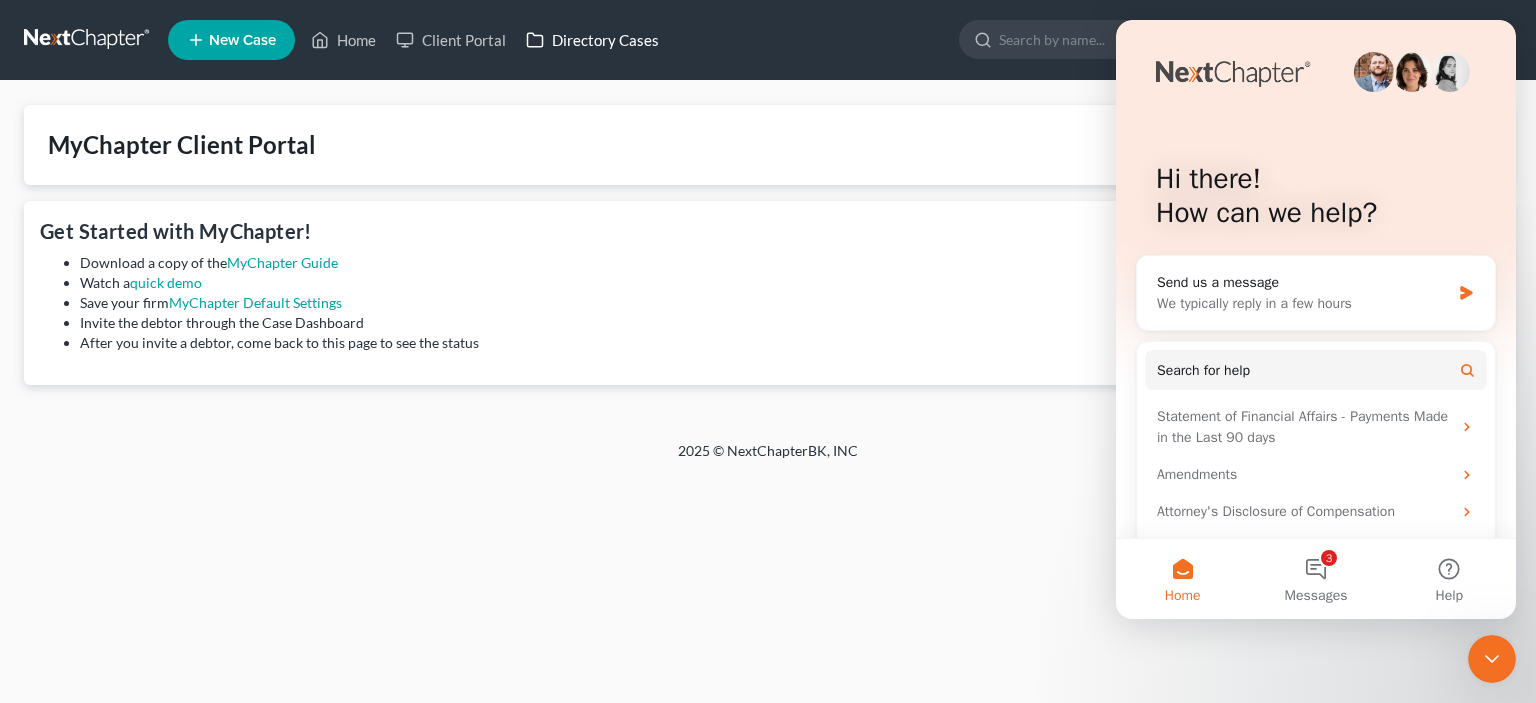 click on "Directory Cases" at bounding box center [592, 40] 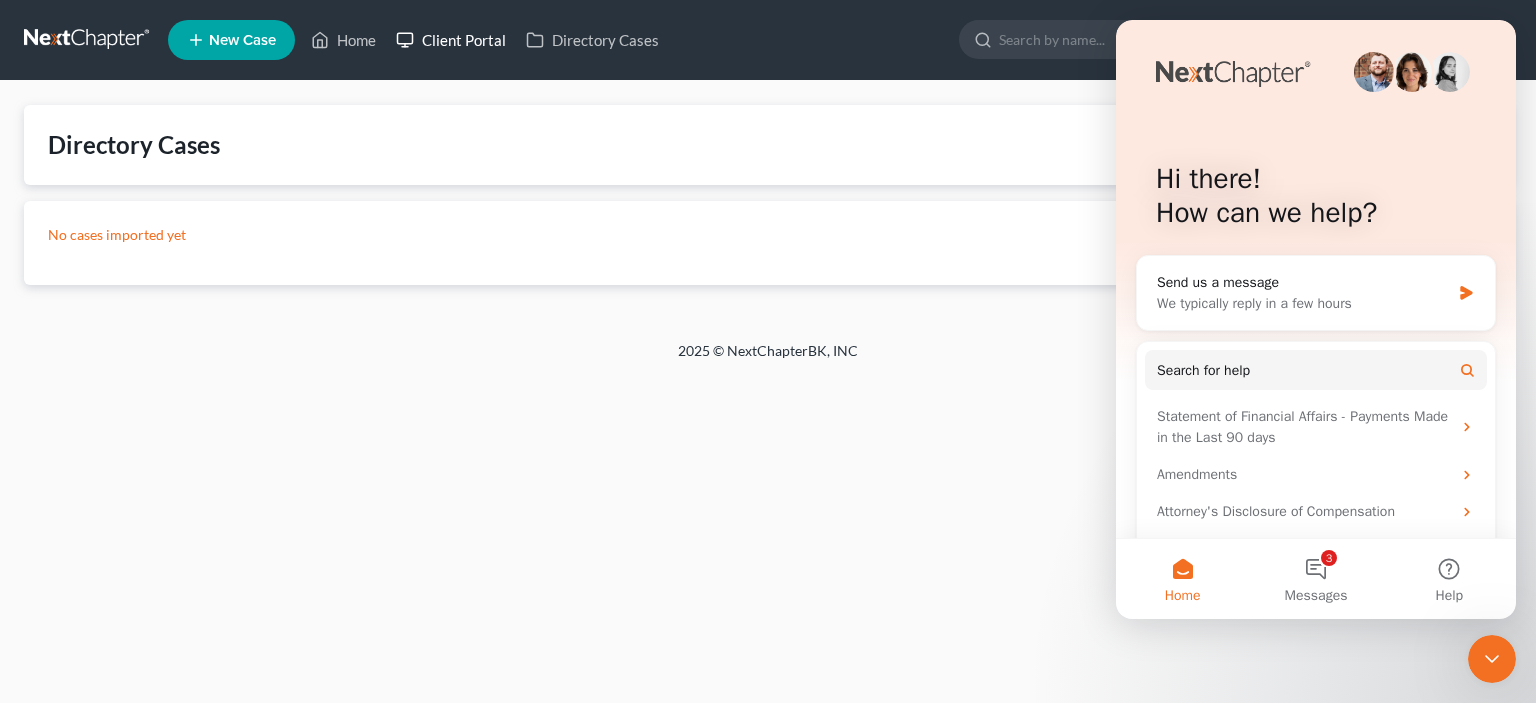 click on "Client Portal" at bounding box center [451, 40] 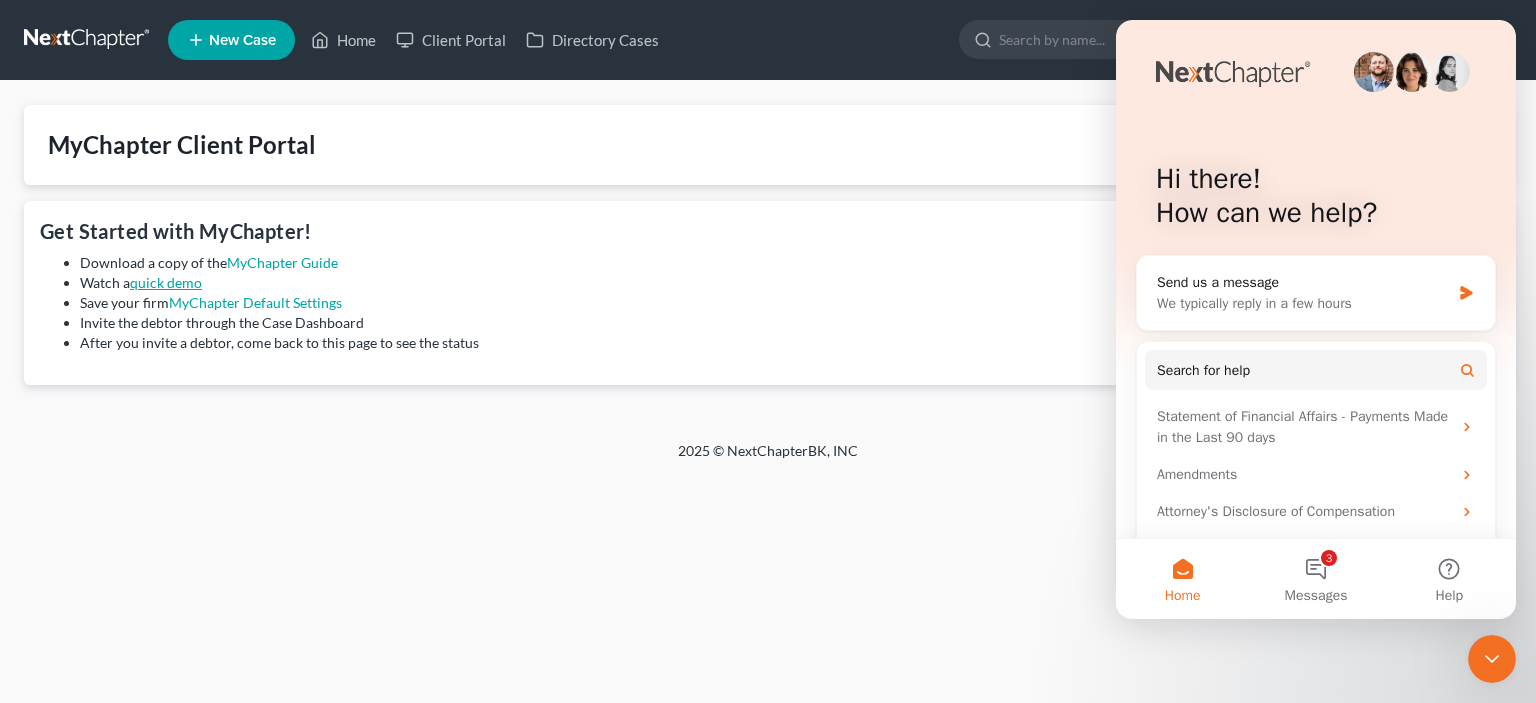click on "quick demo" at bounding box center (166, 282) 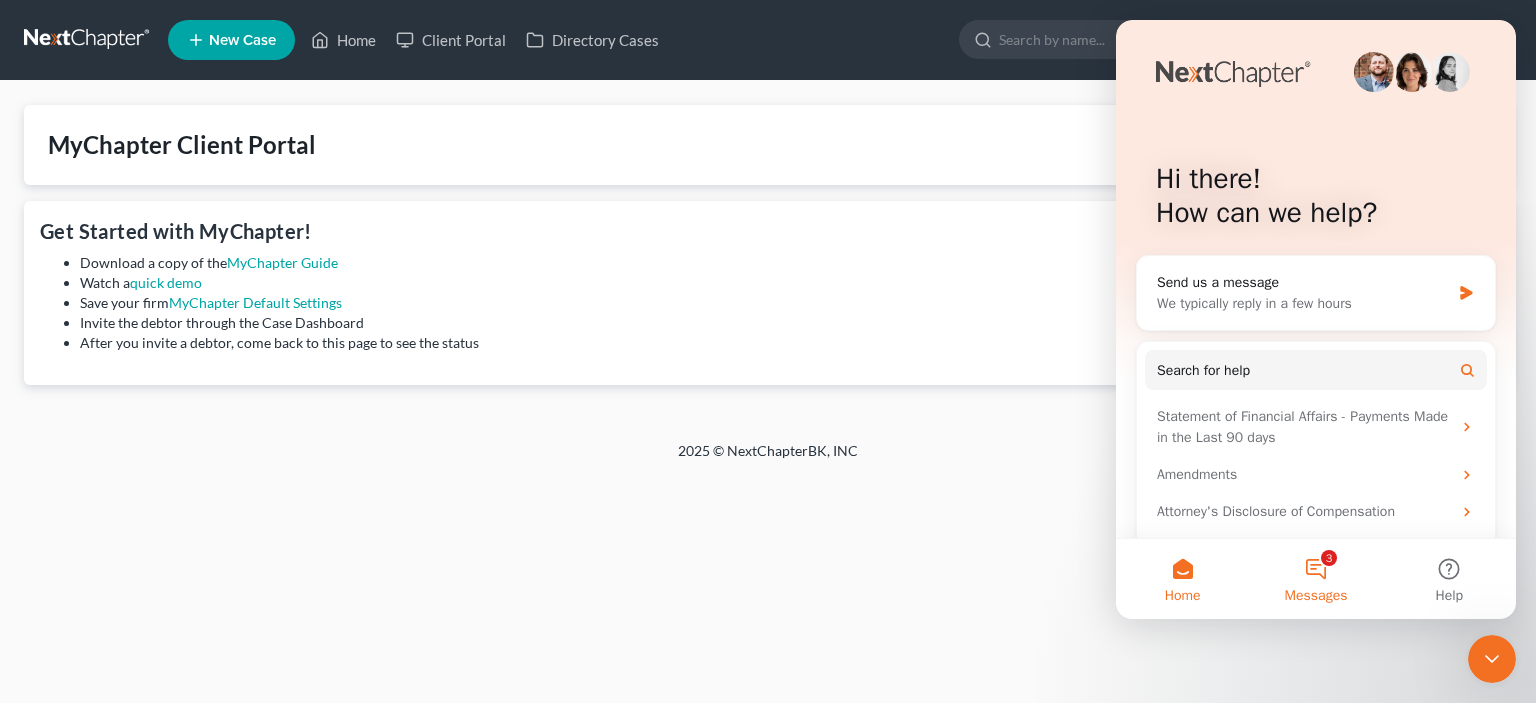 click on "3 Messages" at bounding box center (1315, 579) 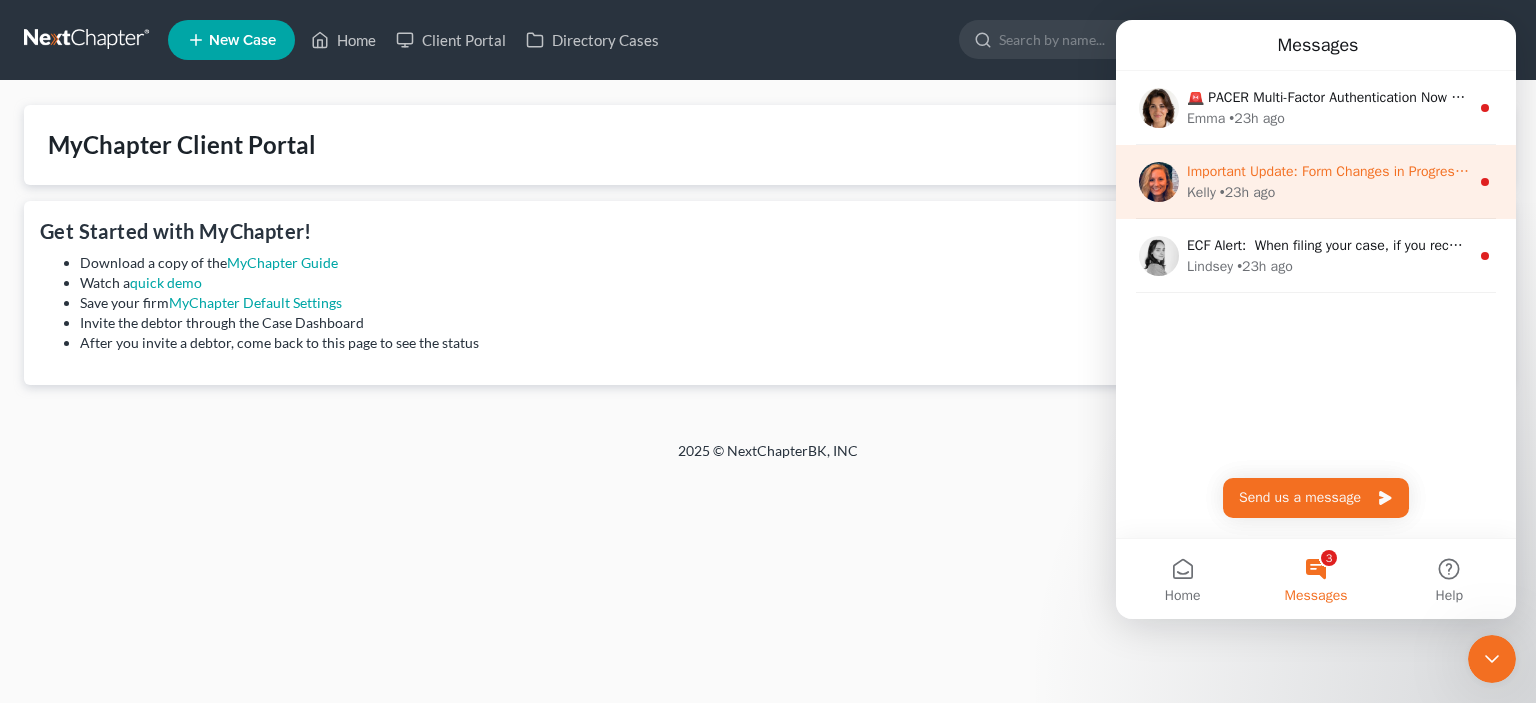 click on "Important Update: Form Changes in Progress  Due to a major app update, some forms have temporarily changed from dynamic to static.  Dynamic forms automatically adjust based on your input, showing or hiding fields to streamline the process. Static forms display all fields at once, regardless of the information entered.  Our team is actively working to re-integrate dynamic functionality and expects to have it restored by the end of the week. We appreciate your patience and will post another update as soon as dynamic forms are live again" at bounding box center [2843, 171] 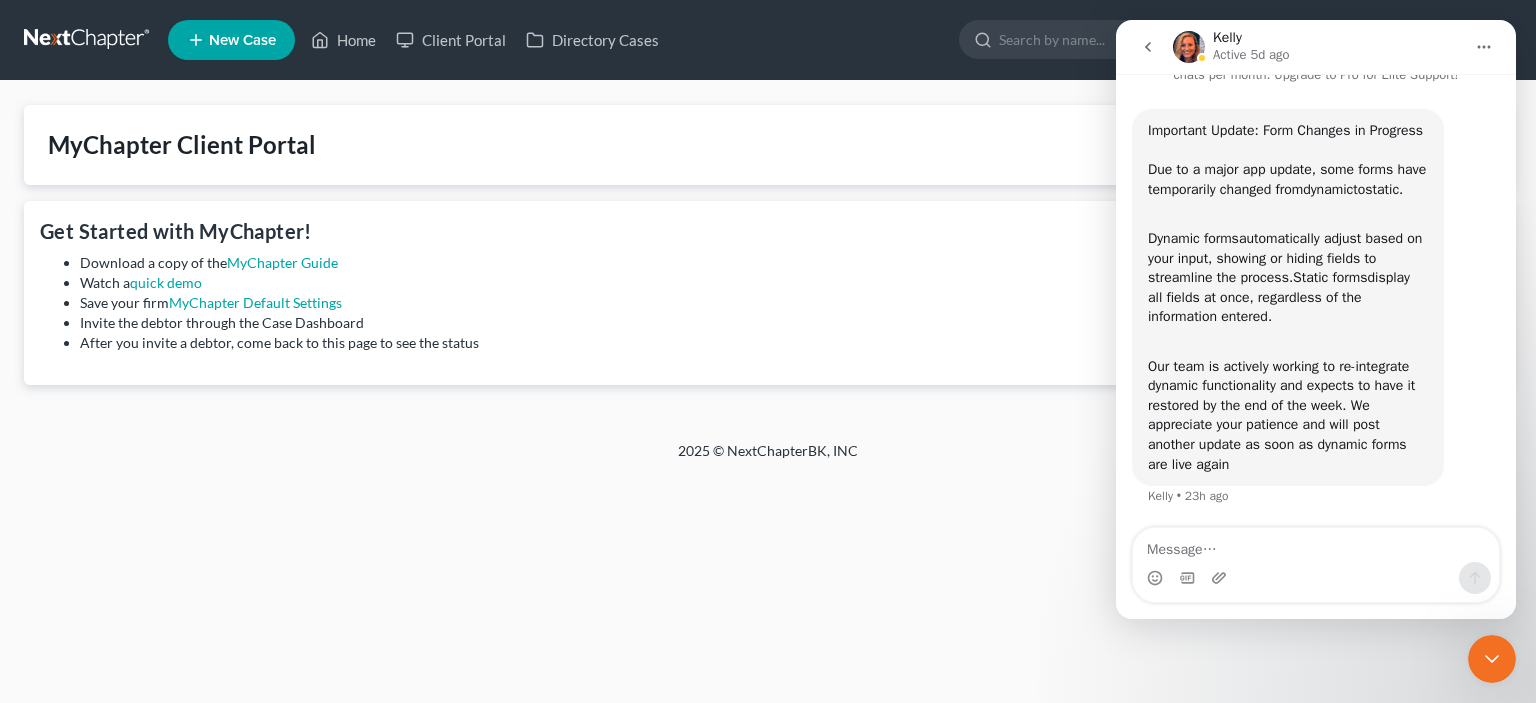 scroll, scrollTop: 87, scrollLeft: 0, axis: vertical 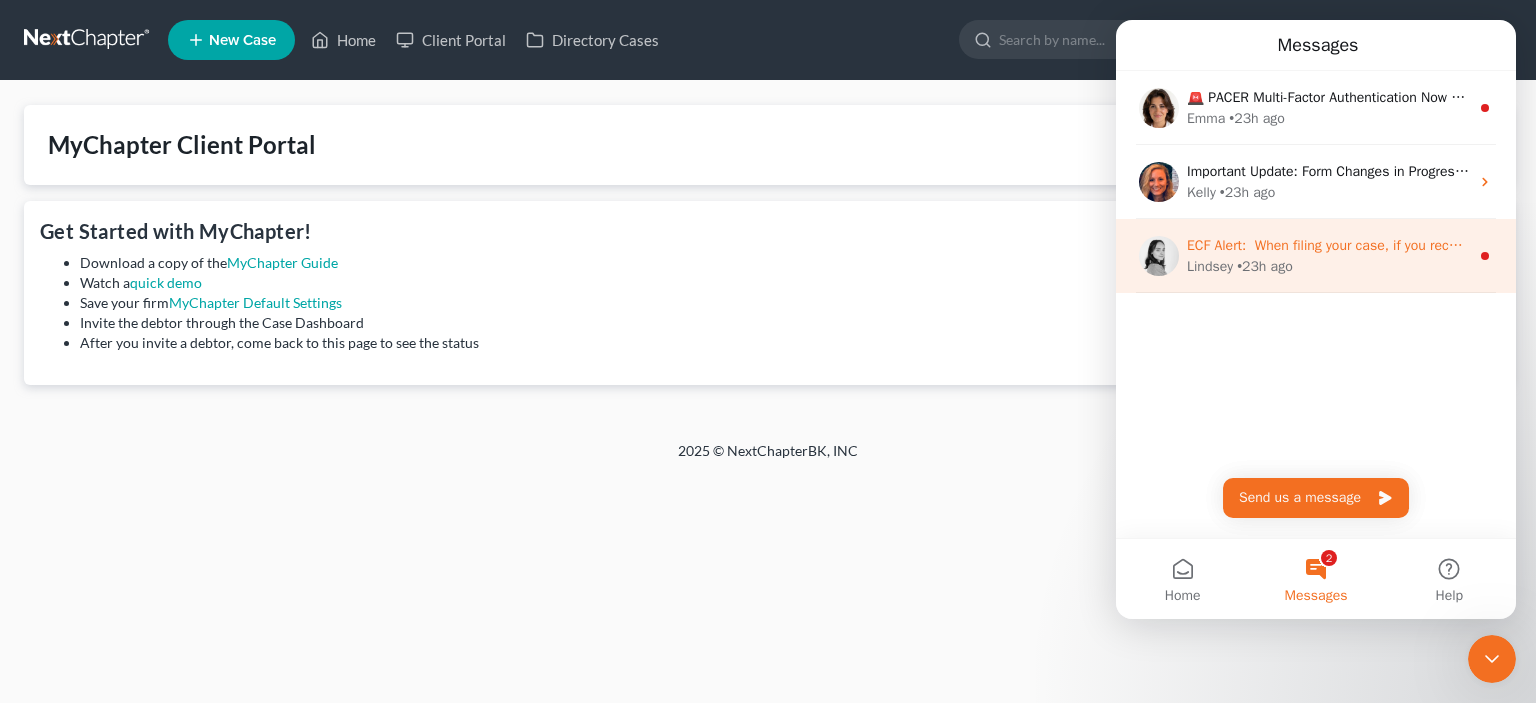 click on "ECF Alert: ​ When filing your case, if you receive a filing error, please double-check with the court to make sure that the case did not file. We have had reports of cases receiving error messages but actually going through and filing. This has caused some users to unknowingly file again, causing a duplicate filing with the court. We are currently investigating this issue. We appreciate your understanding and will be in touch with additional updates." at bounding box center [2548, 245] 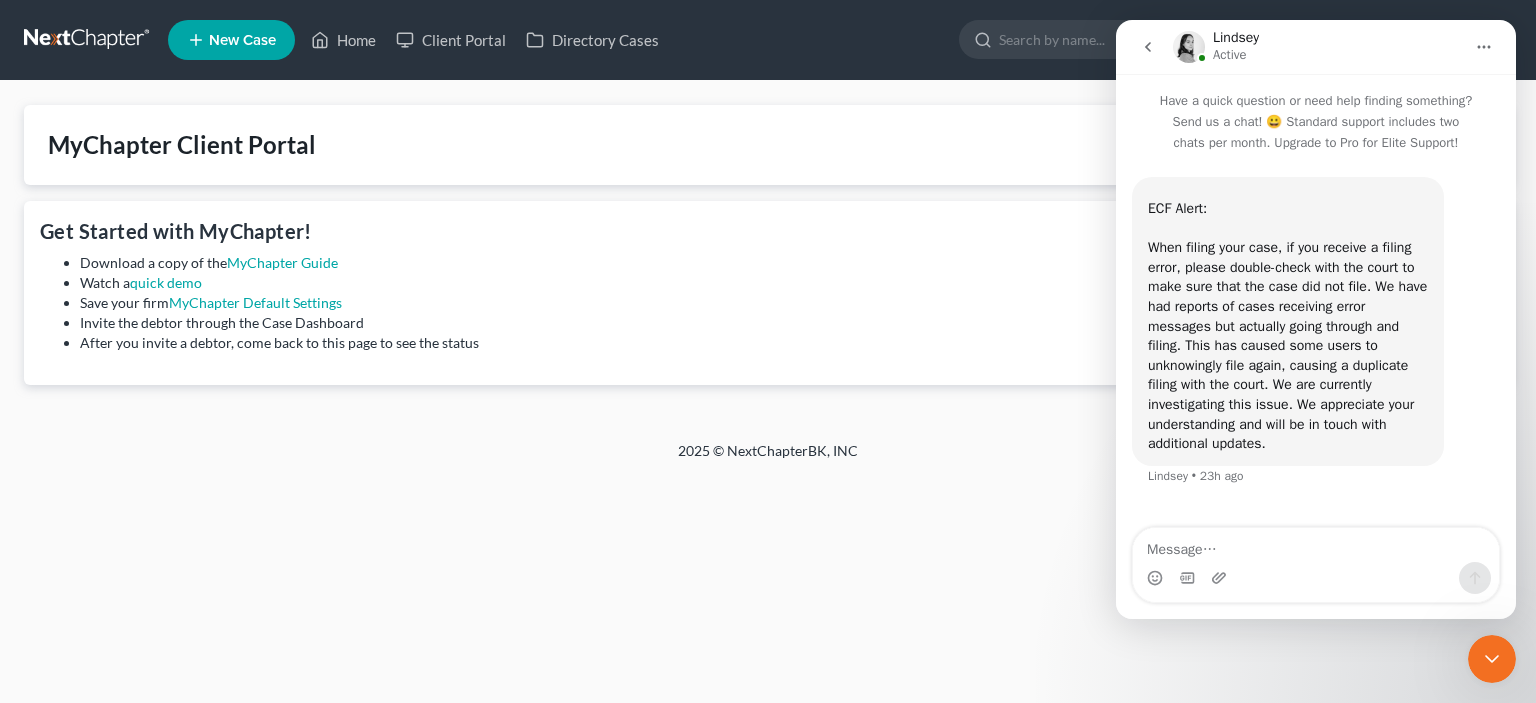 click 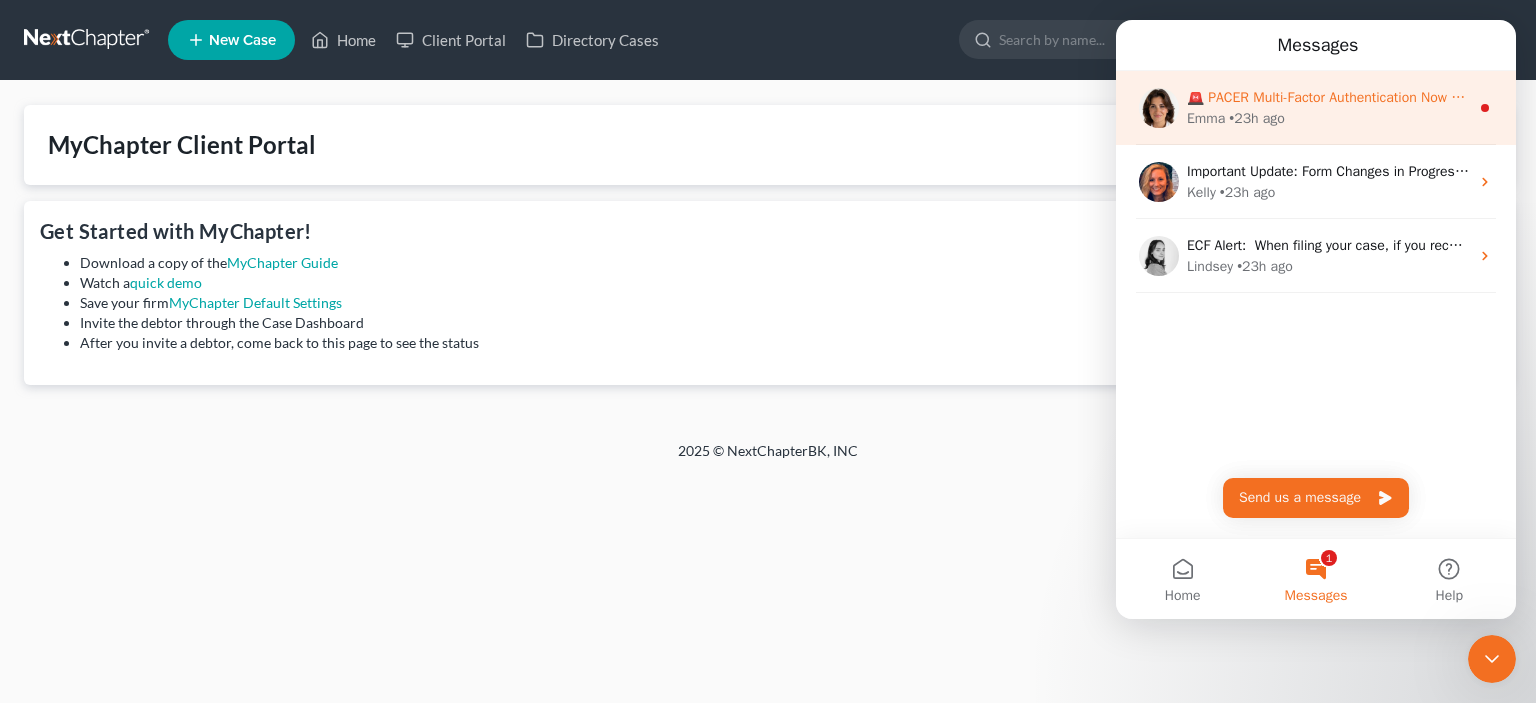 click on "•  23h ago" at bounding box center (1257, 118) 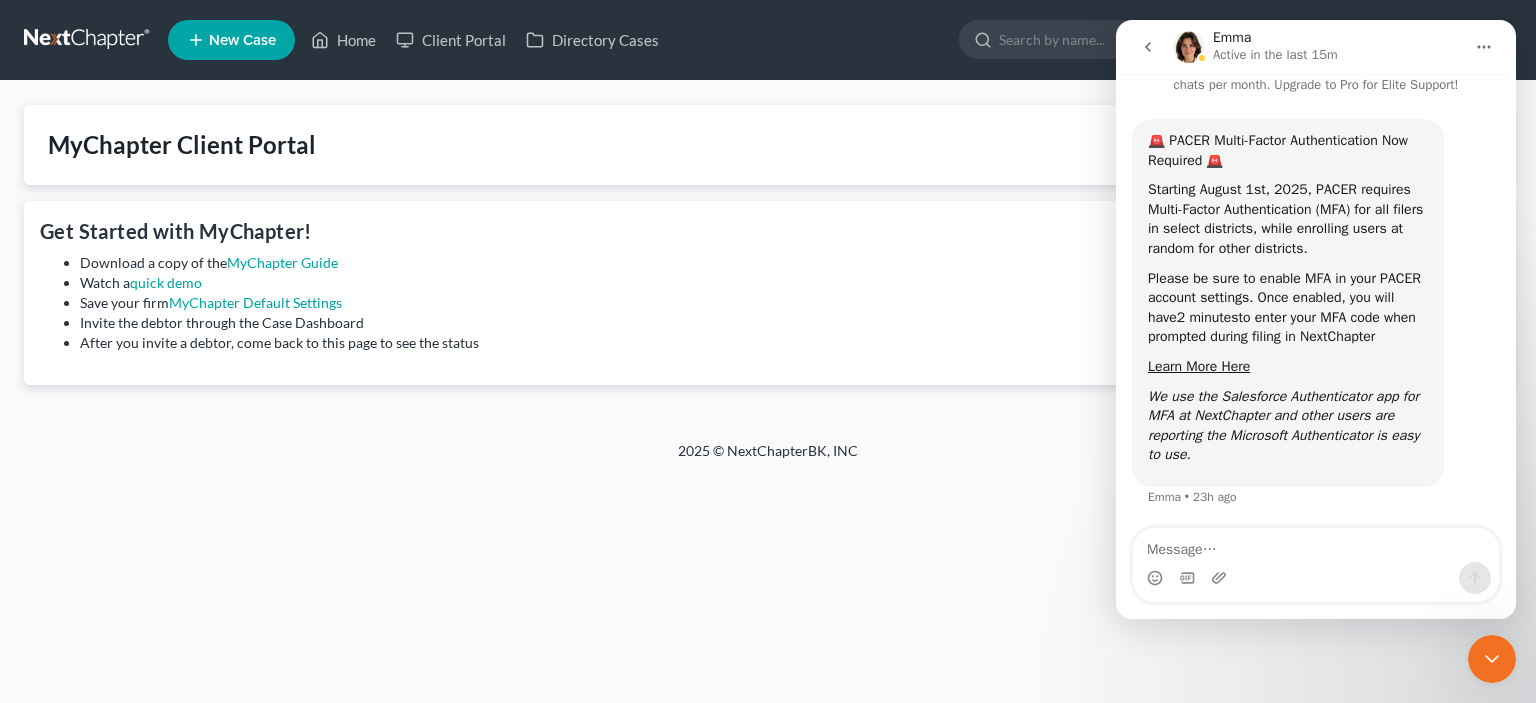scroll, scrollTop: 58, scrollLeft: 0, axis: vertical 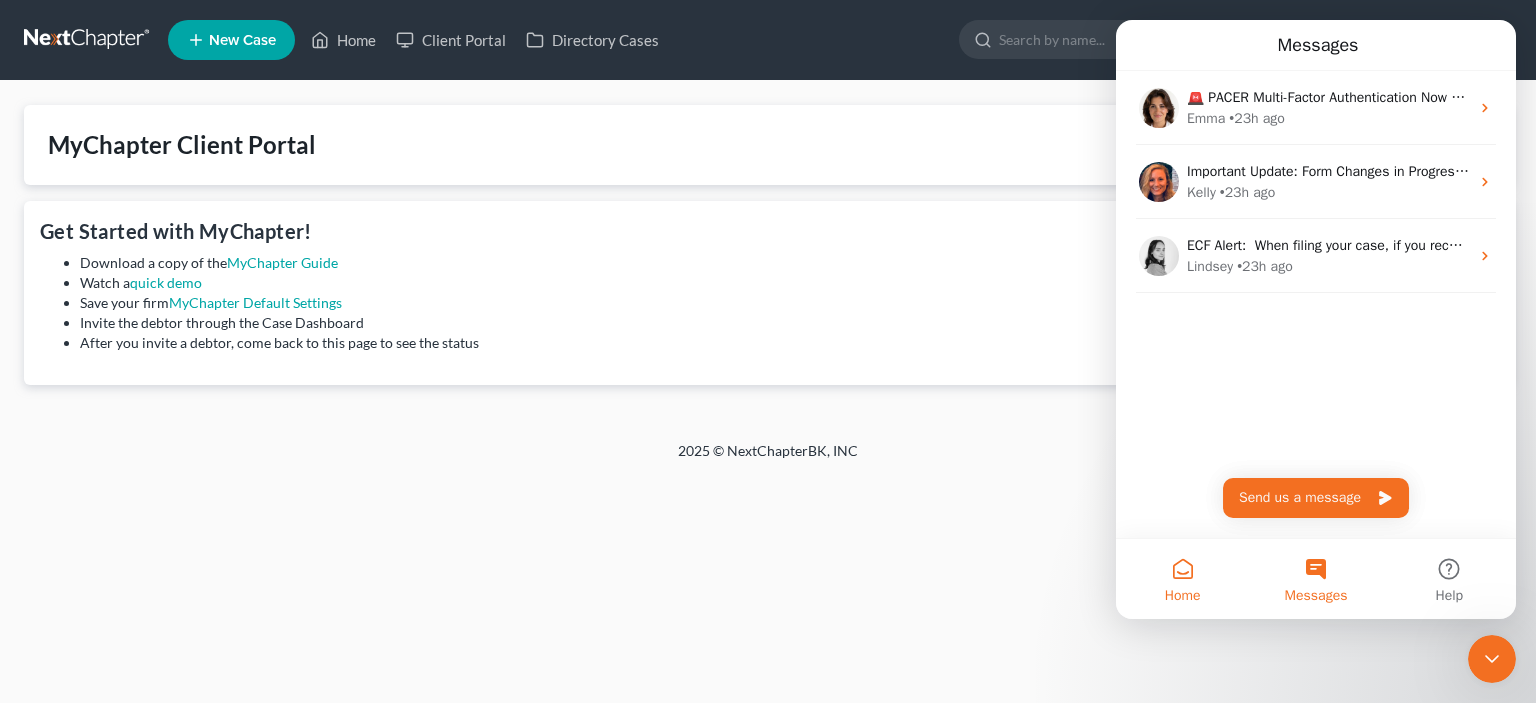 click on "Home" at bounding box center (1182, 579) 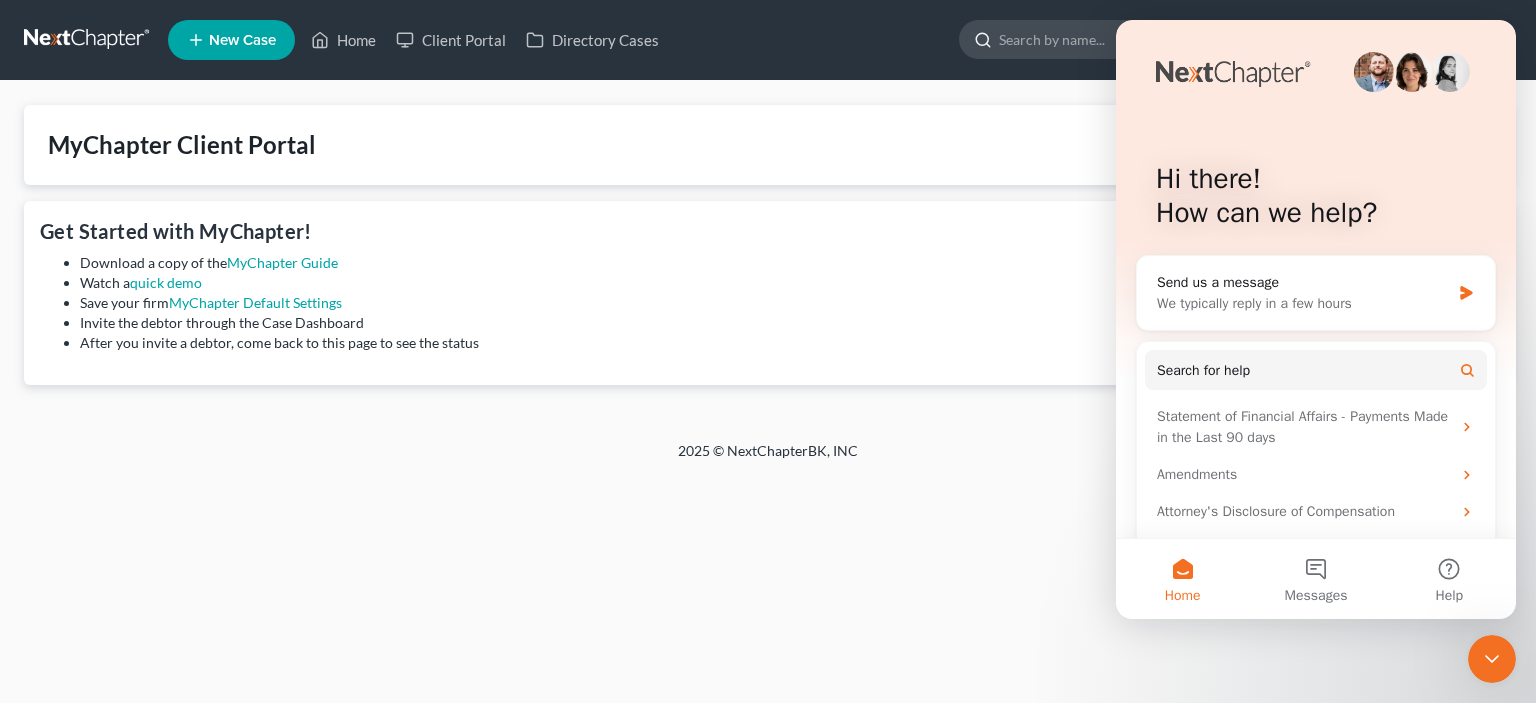 click at bounding box center (1090, 39) 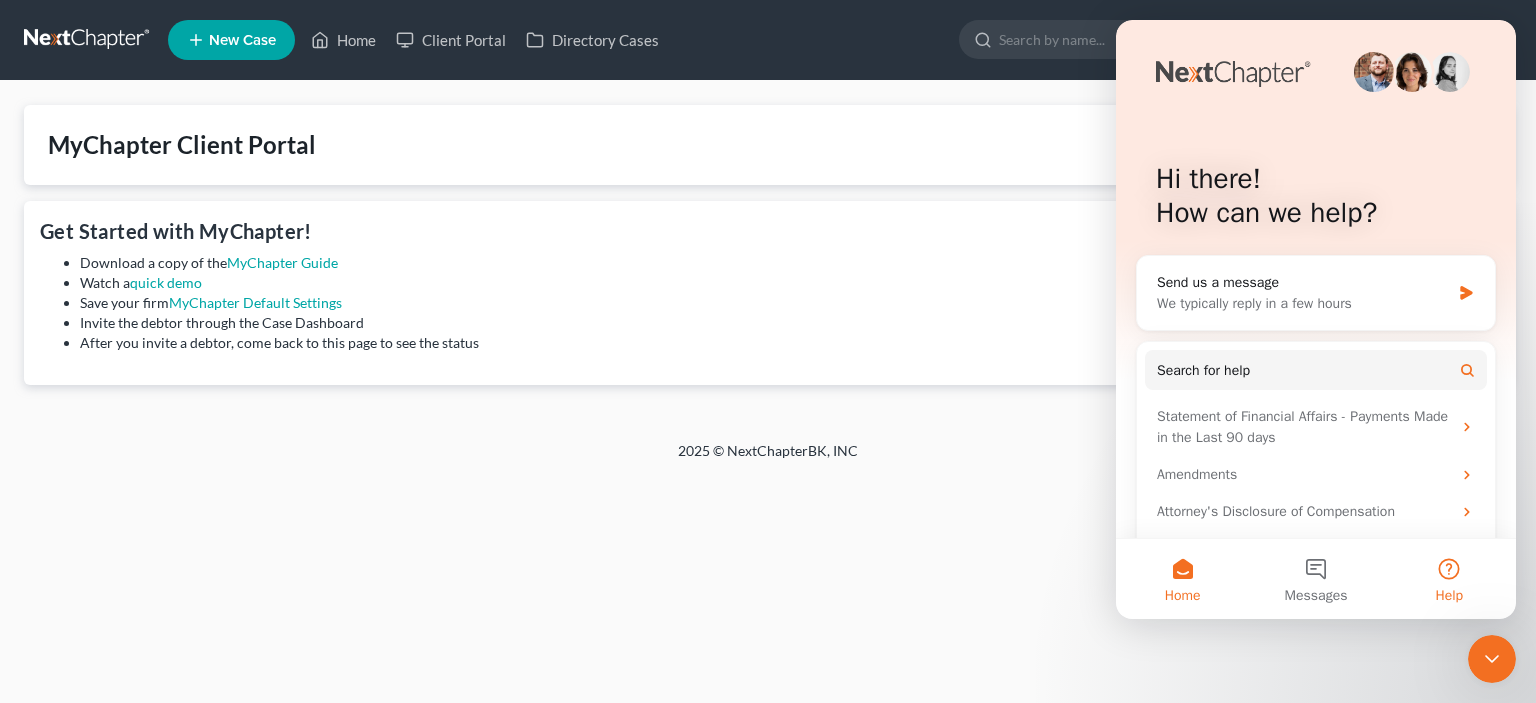 click on "Help" at bounding box center (1449, 579) 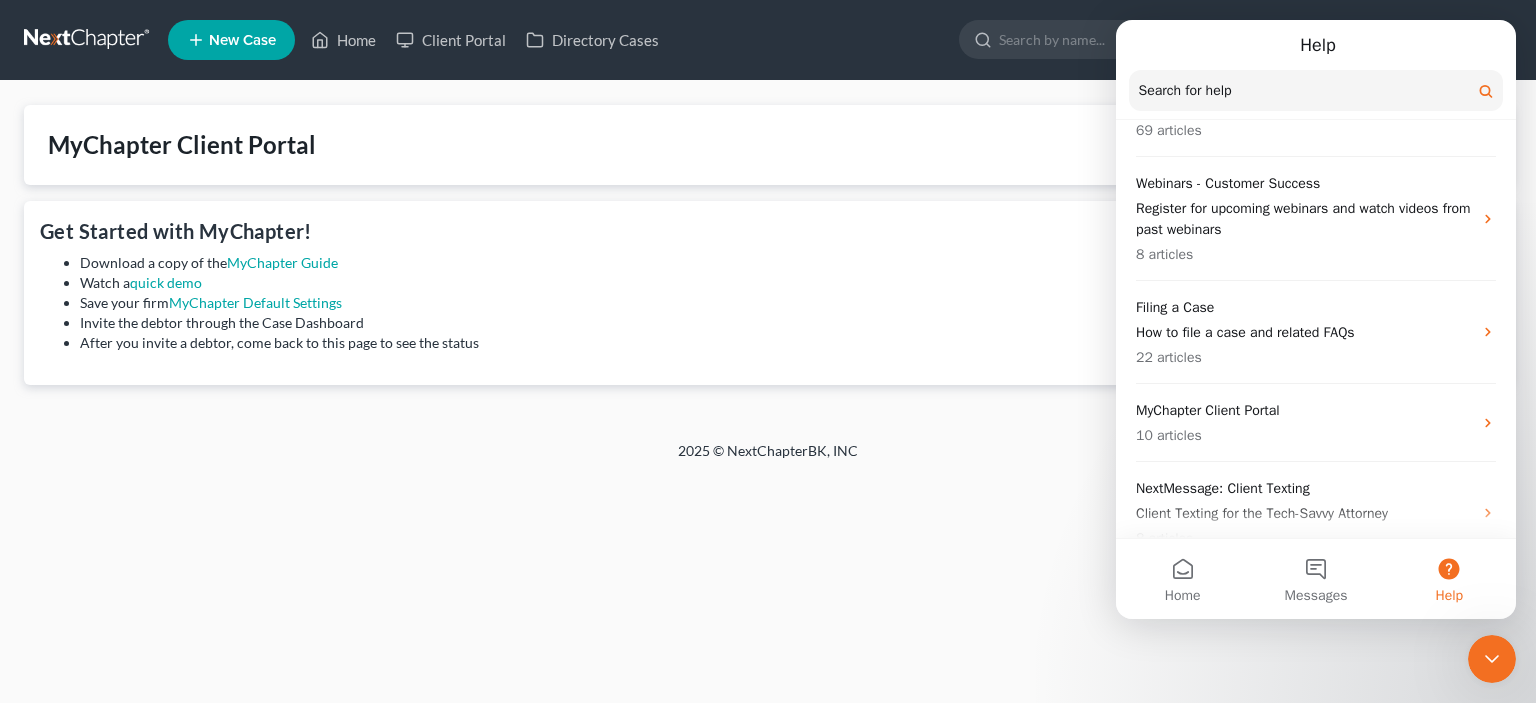 scroll, scrollTop: 454, scrollLeft: 0, axis: vertical 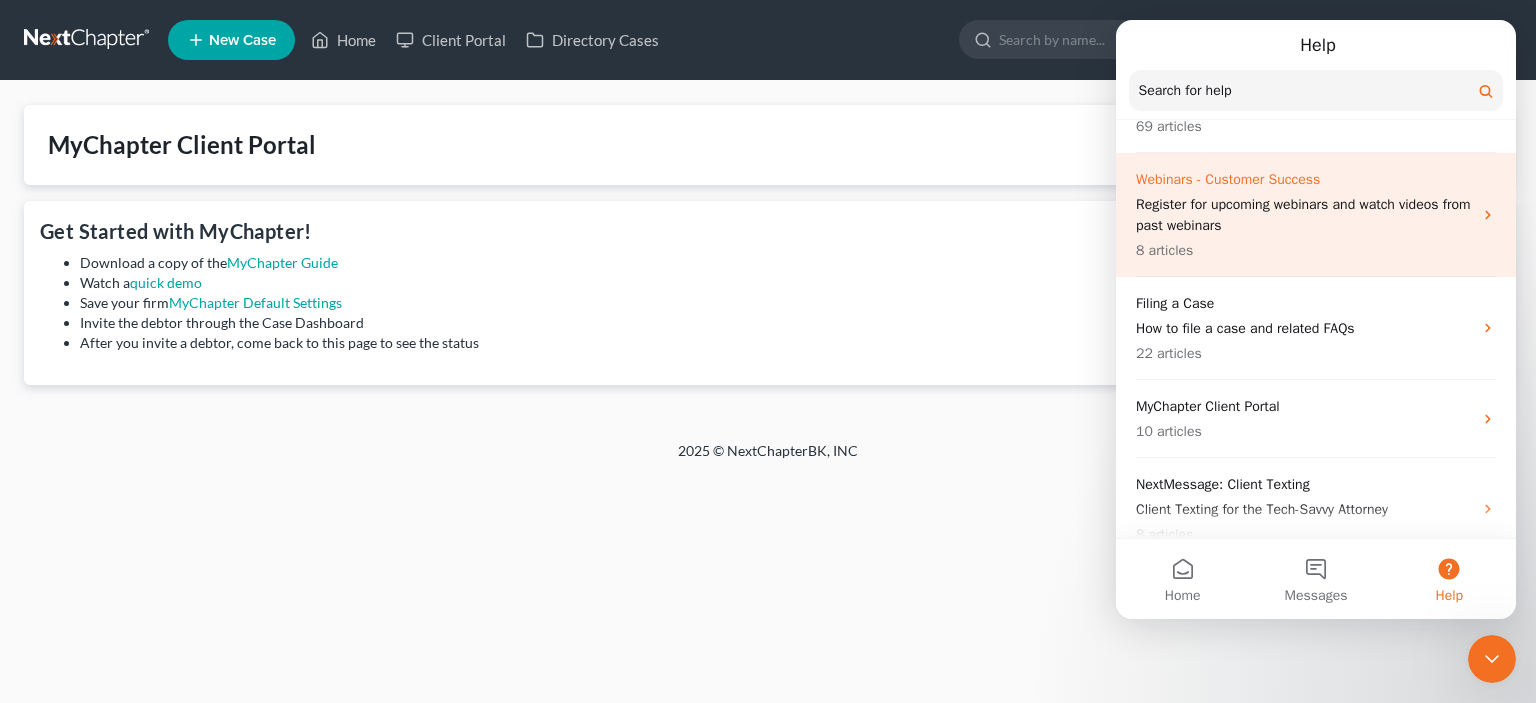 click on "Register for upcoming webinars and watch videos from past webinars" at bounding box center (1304, 215) 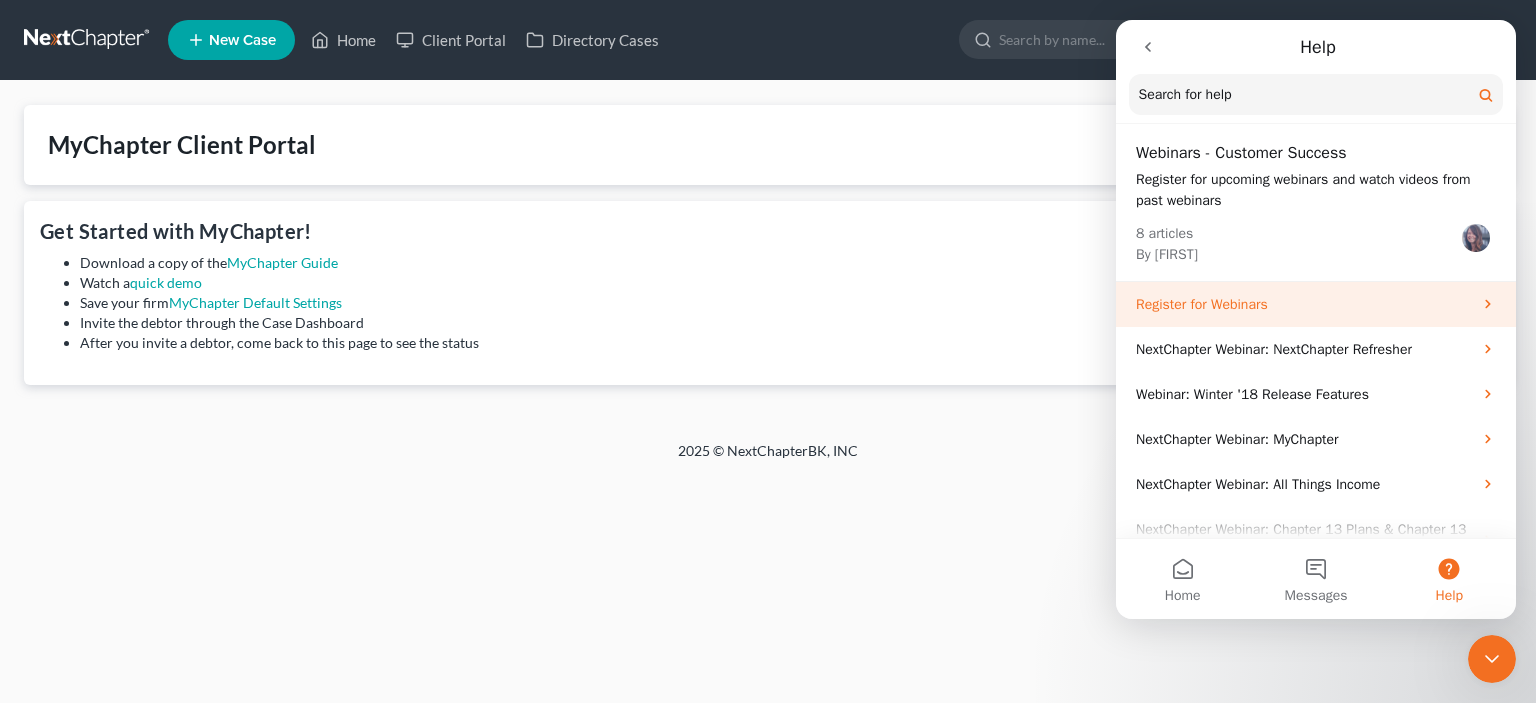 click on "Register for Webinars" at bounding box center (1304, 304) 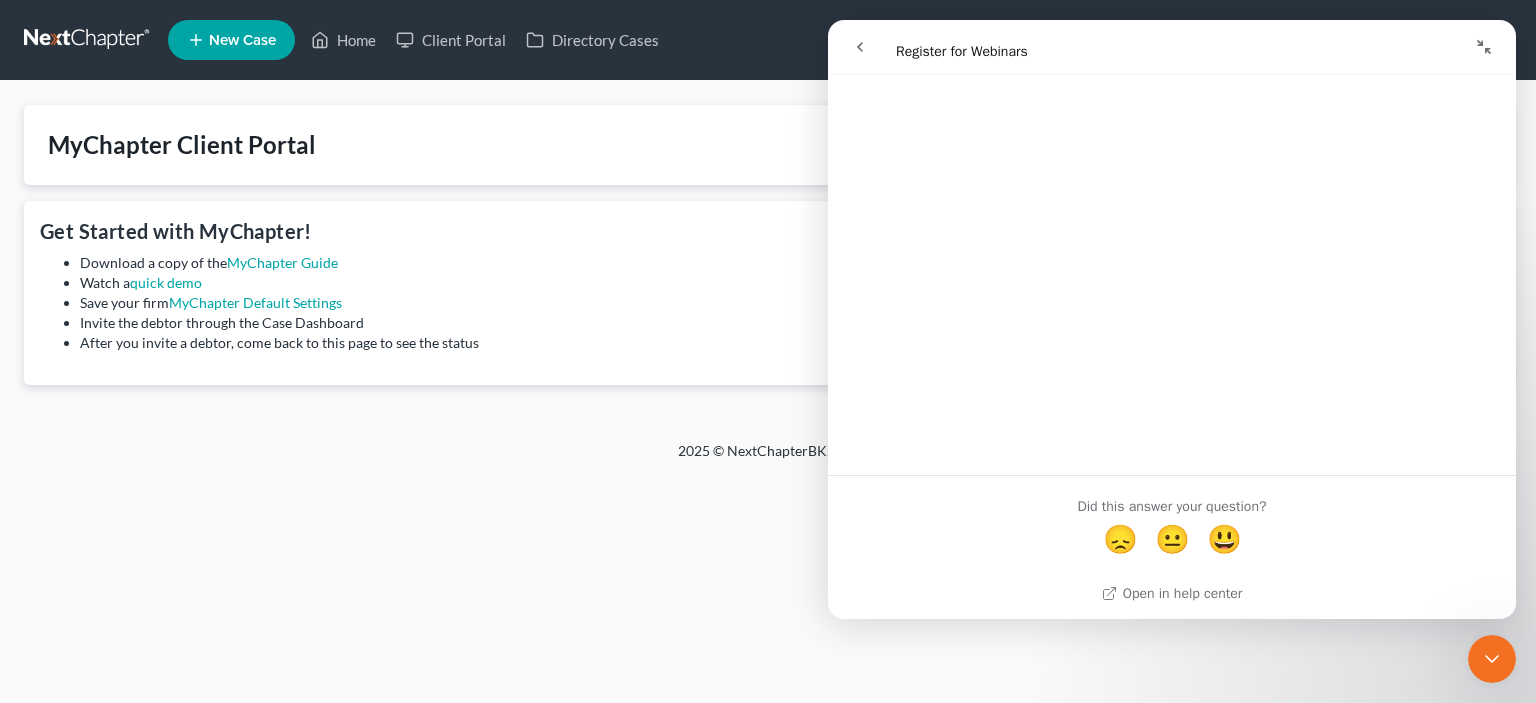 scroll, scrollTop: 289, scrollLeft: 0, axis: vertical 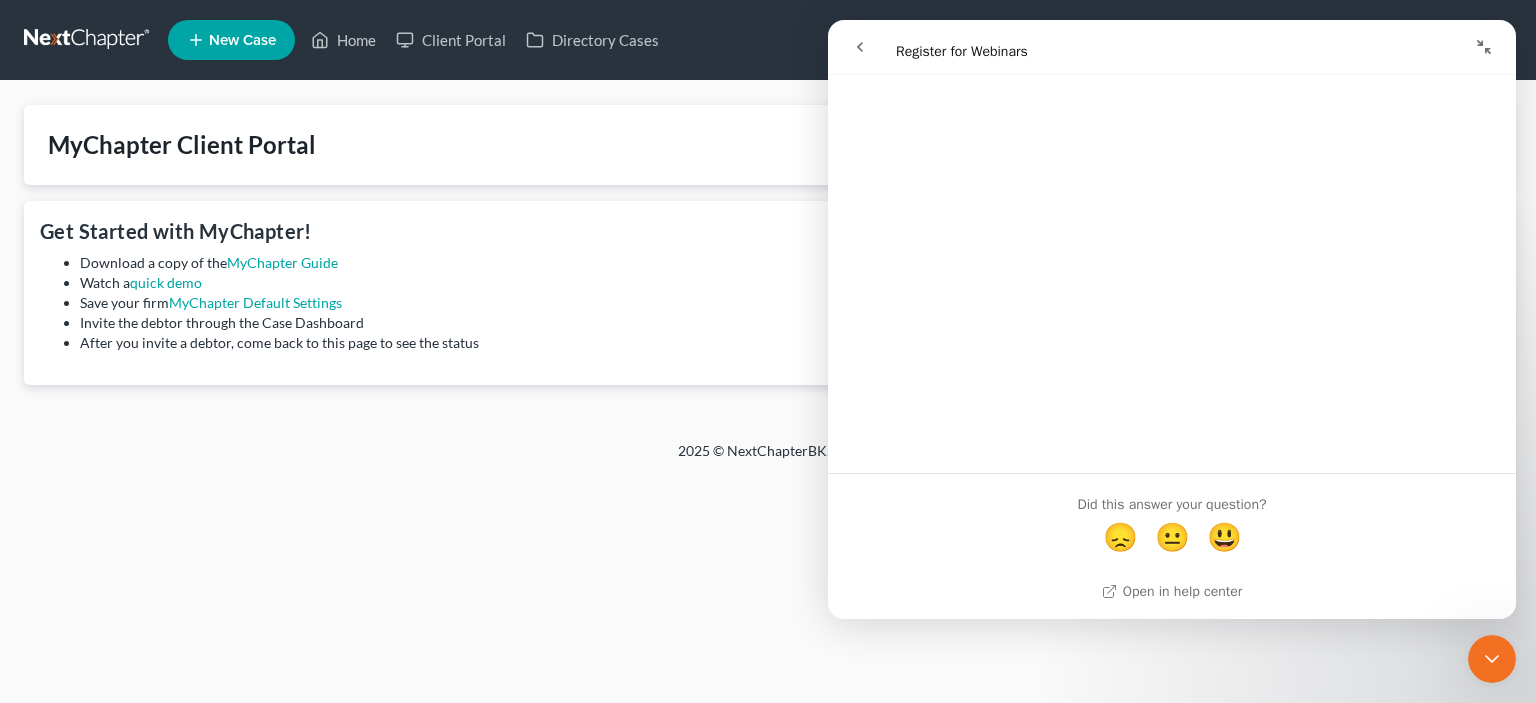 click at bounding box center (1484, 47) 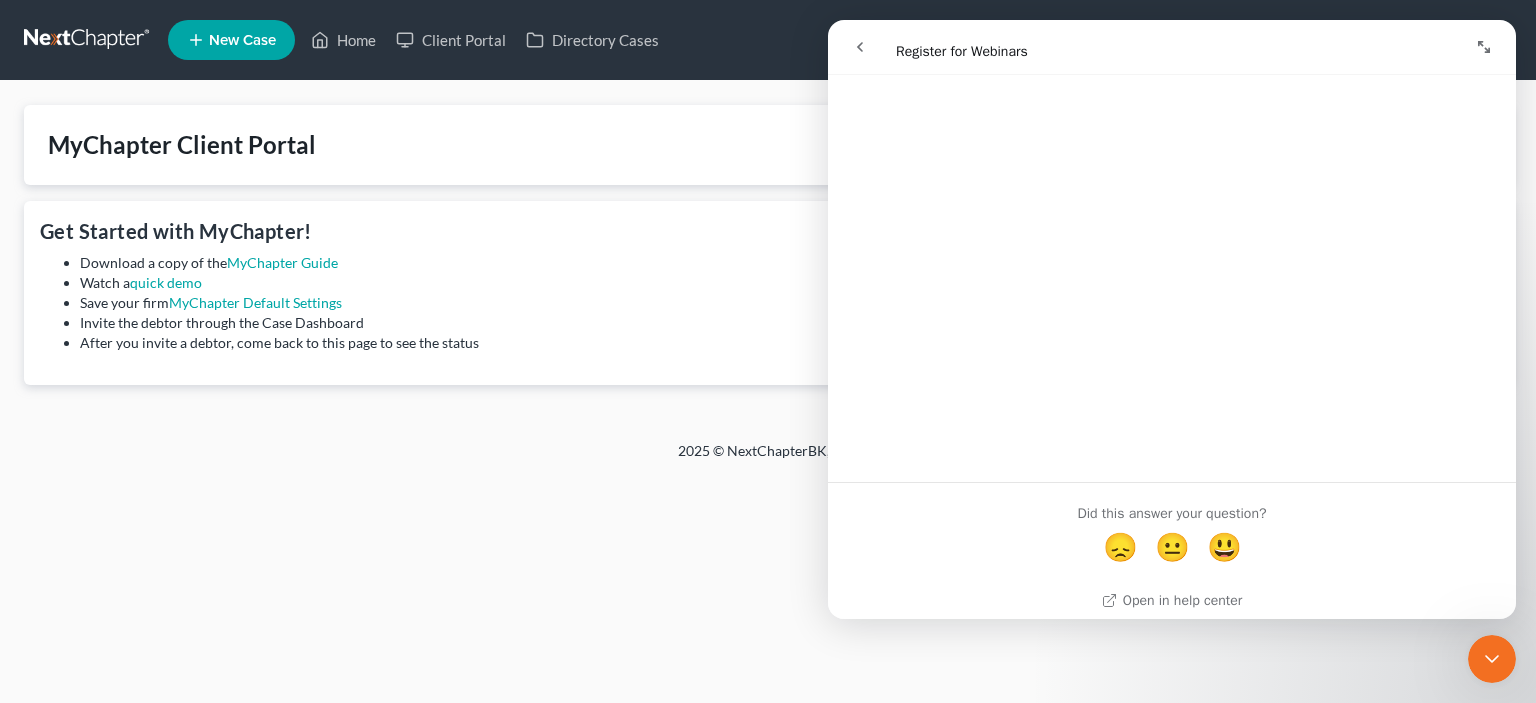 scroll, scrollTop: 253, scrollLeft: 0, axis: vertical 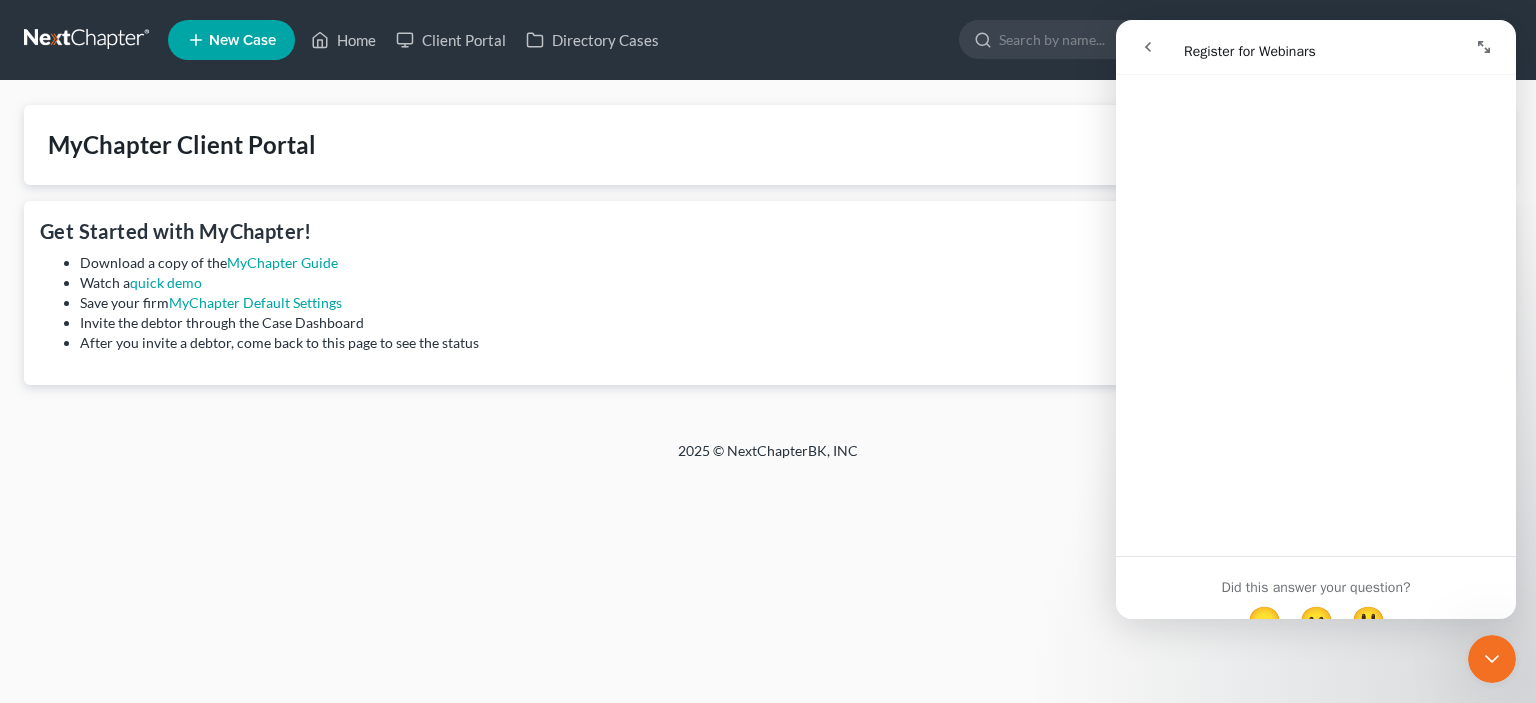 click at bounding box center [1484, 47] 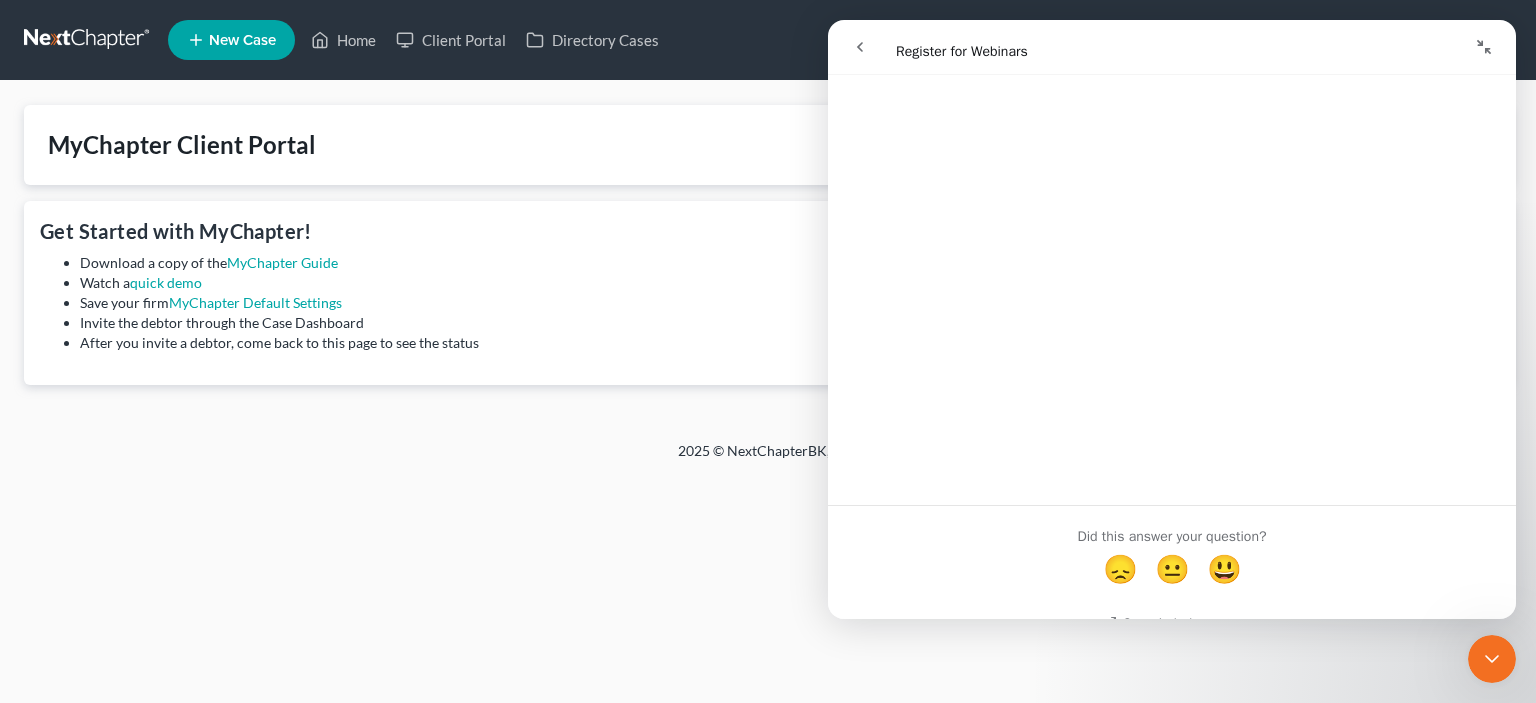 scroll, scrollTop: 258, scrollLeft: 0, axis: vertical 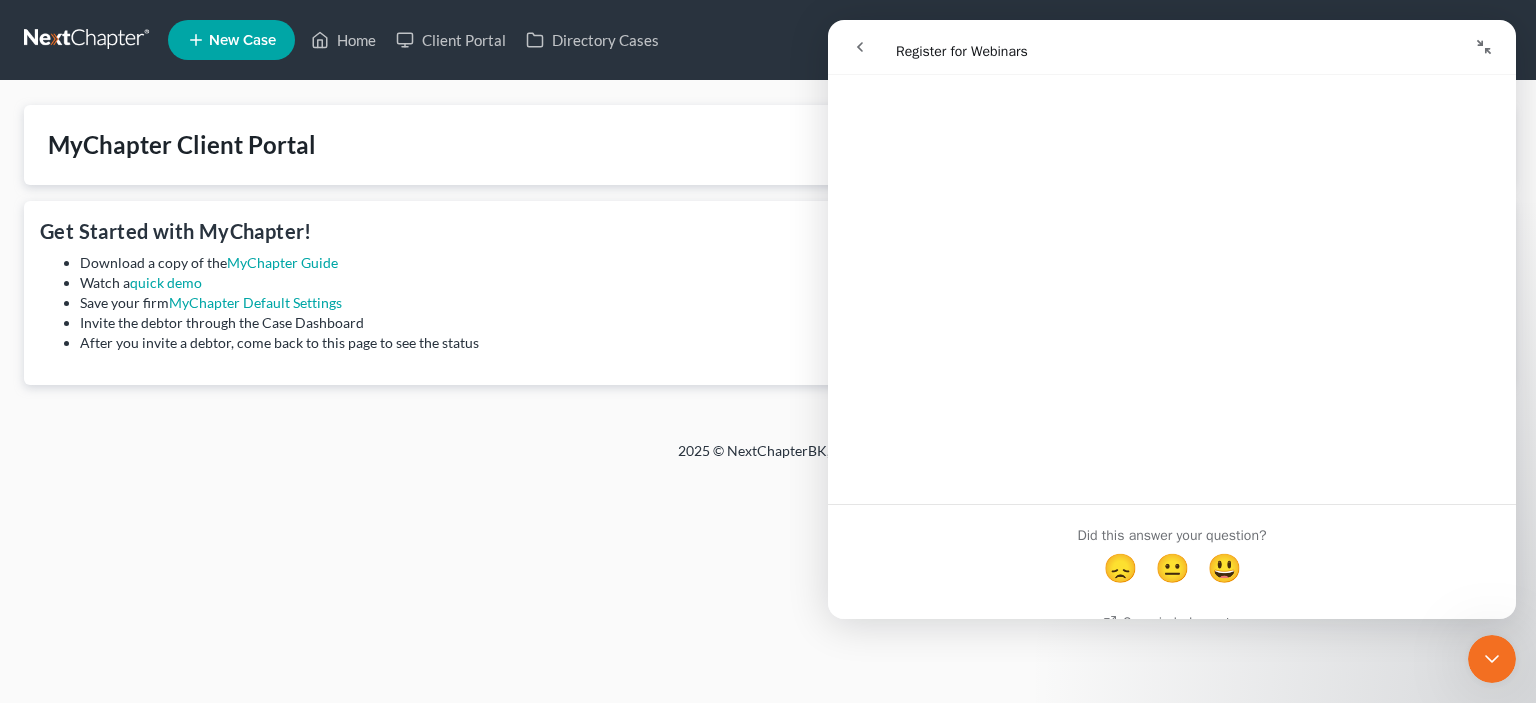 click 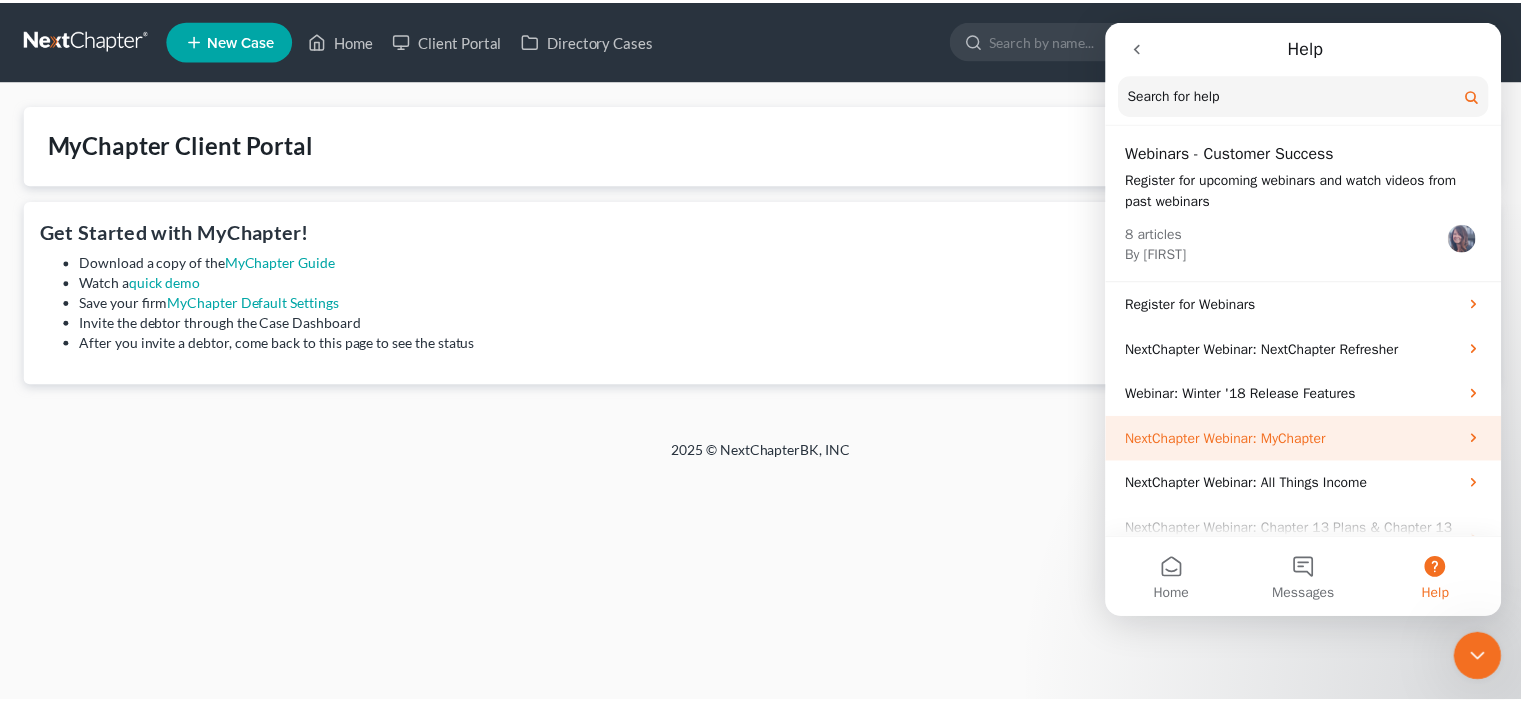 scroll, scrollTop: 152, scrollLeft: 0, axis: vertical 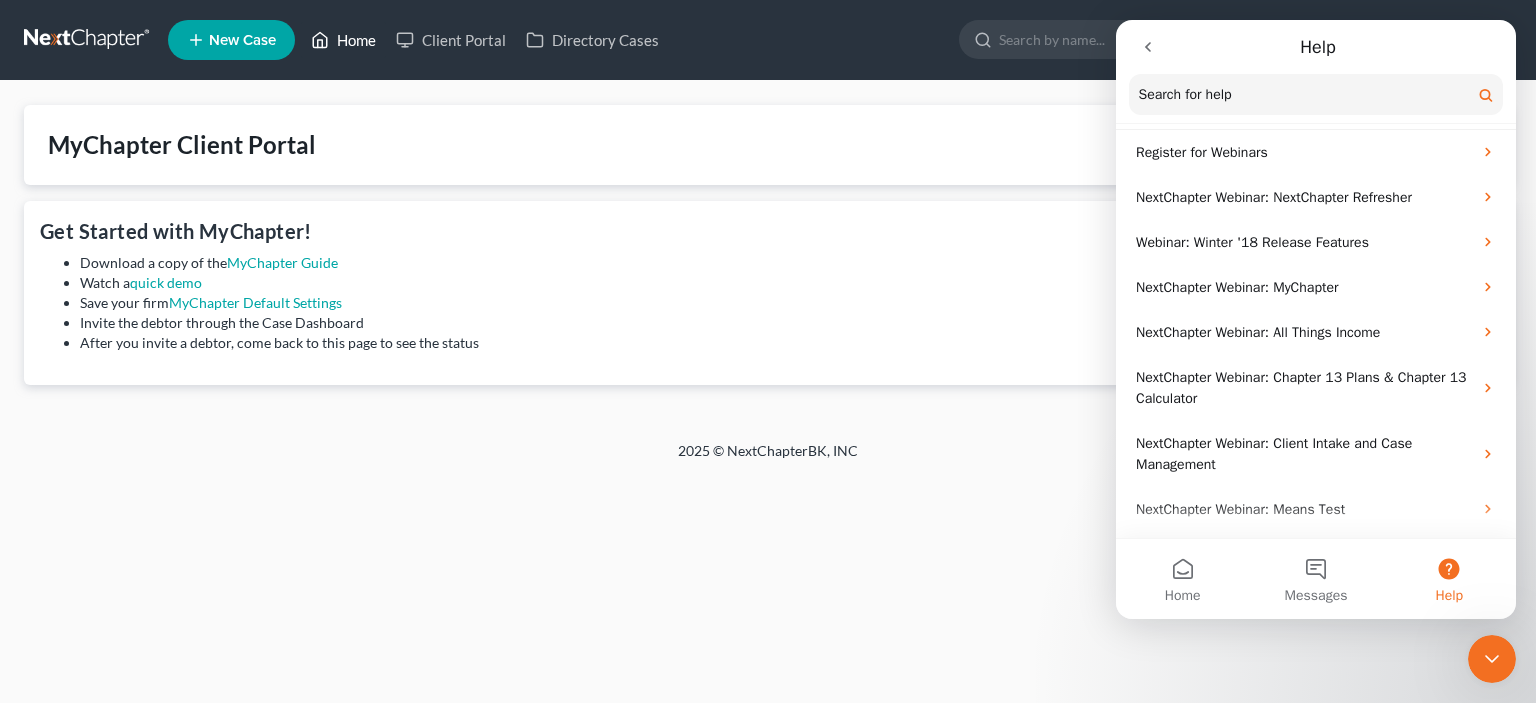 click on "Home" at bounding box center (343, 40) 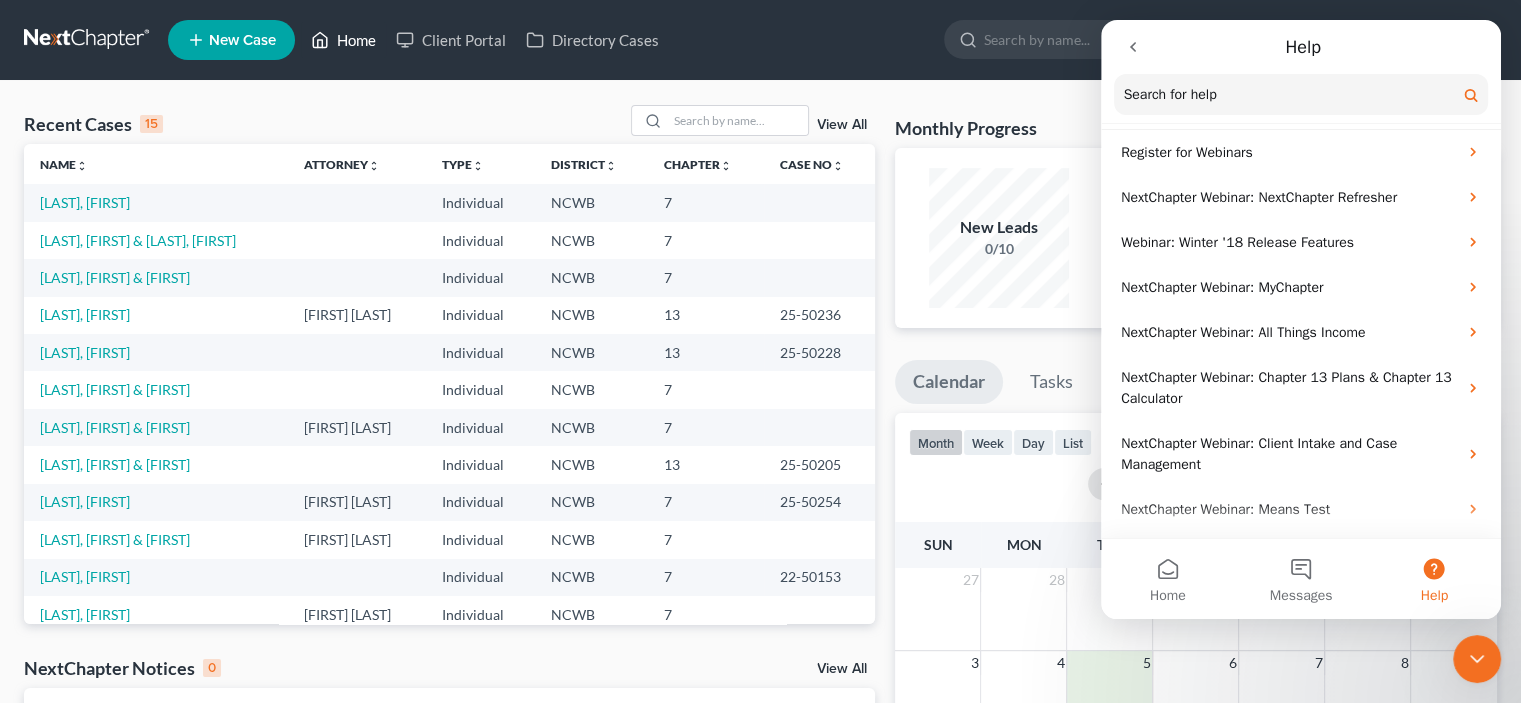 click on "3 4 5 6 7 8 9" at bounding box center [1196, 691] 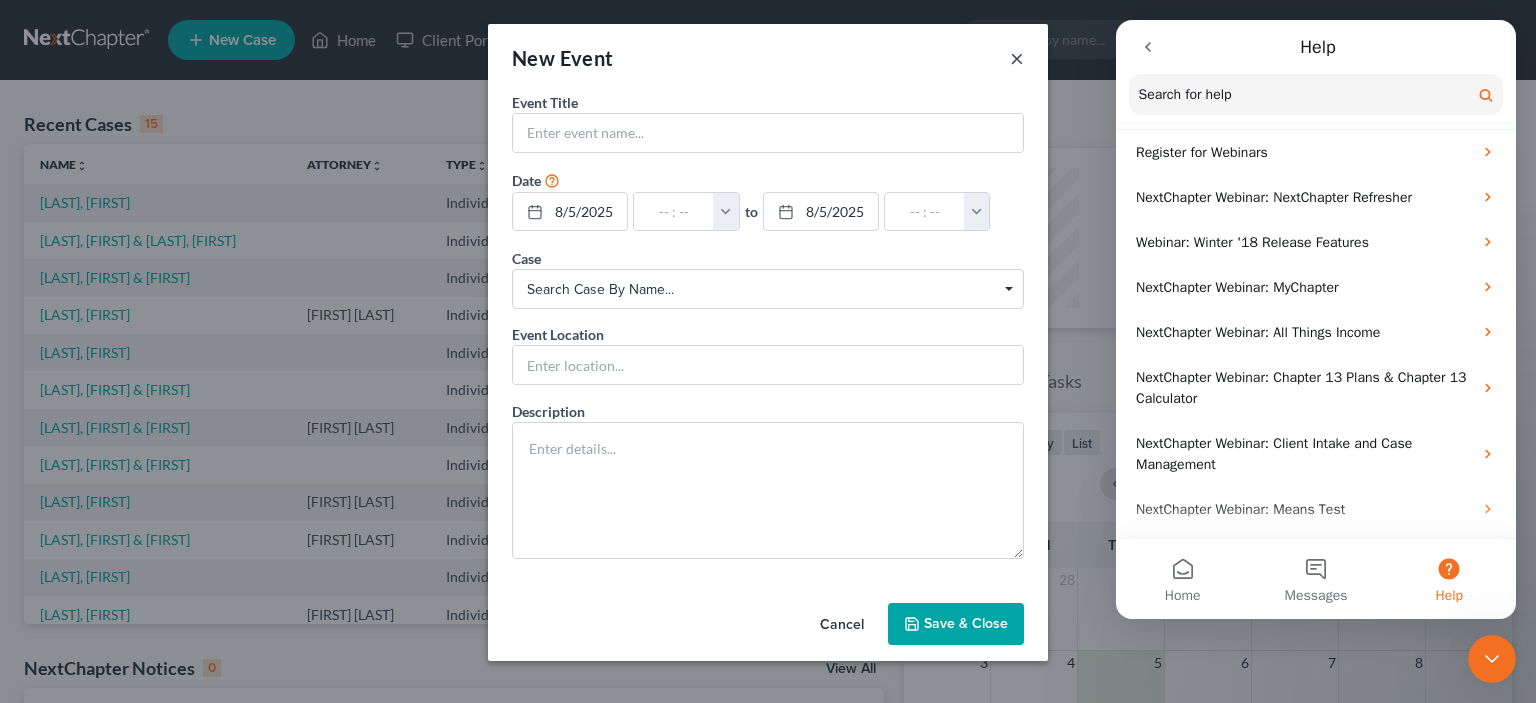 click on "×" at bounding box center (1017, 58) 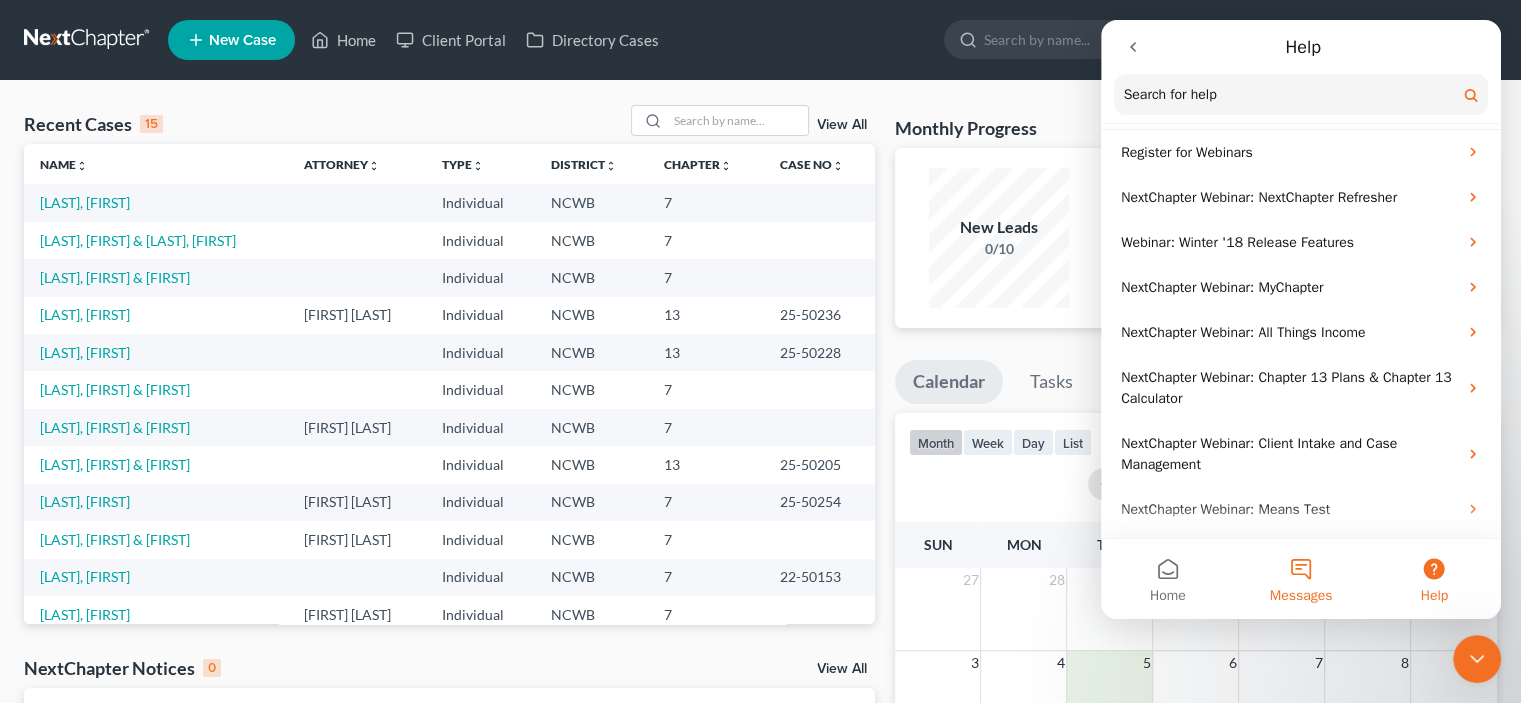 click on "Messages" at bounding box center (1300, 579) 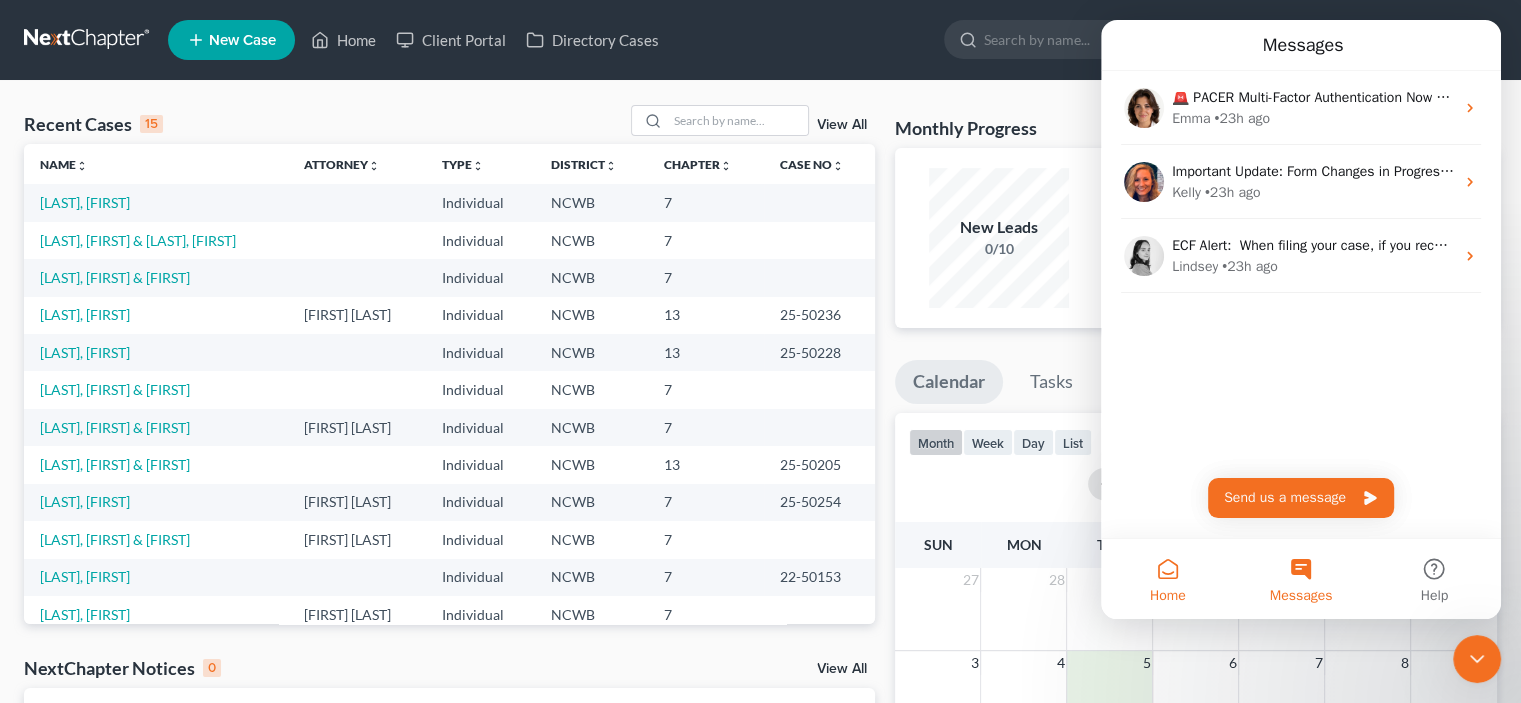 click on "Home" at bounding box center (1167, 579) 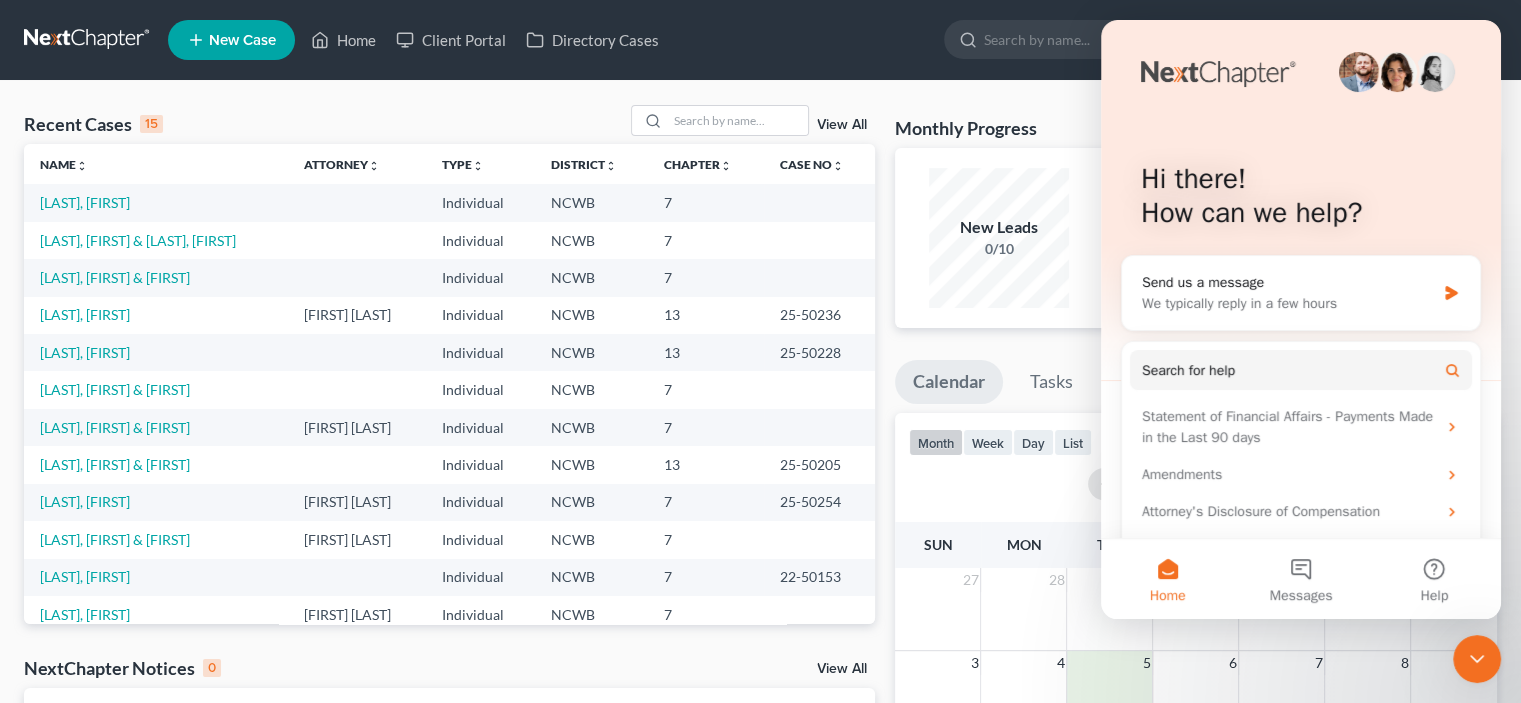 click 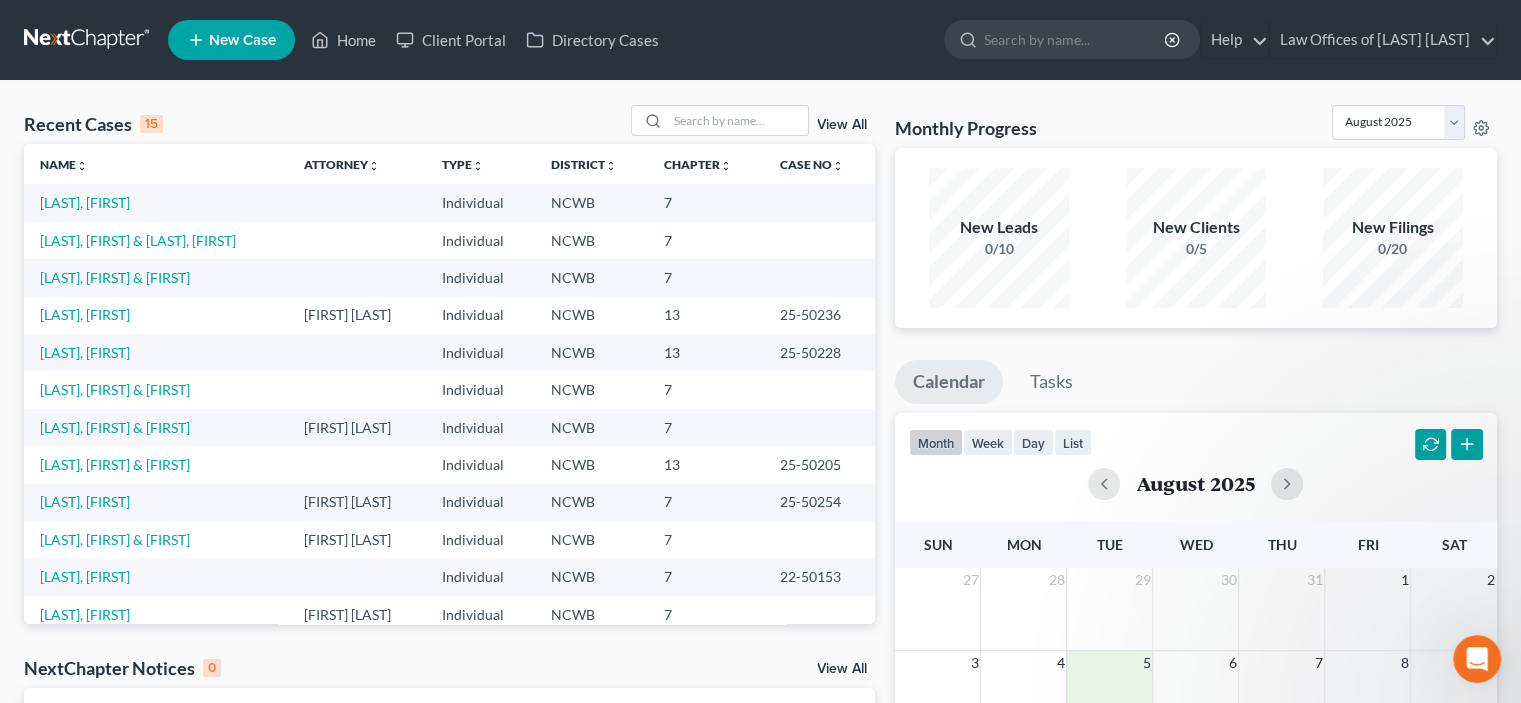 scroll, scrollTop: 0, scrollLeft: 0, axis: both 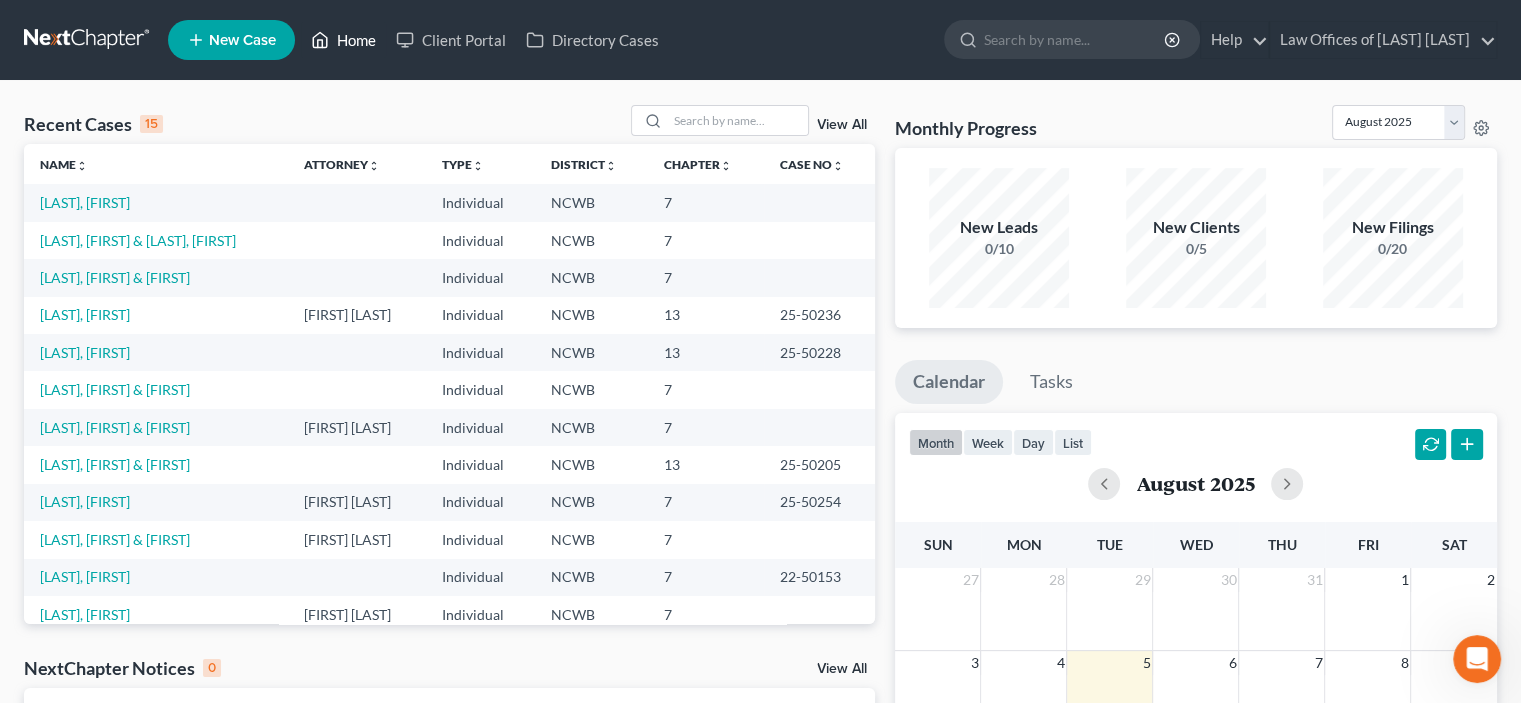 click on "Home" at bounding box center [343, 40] 